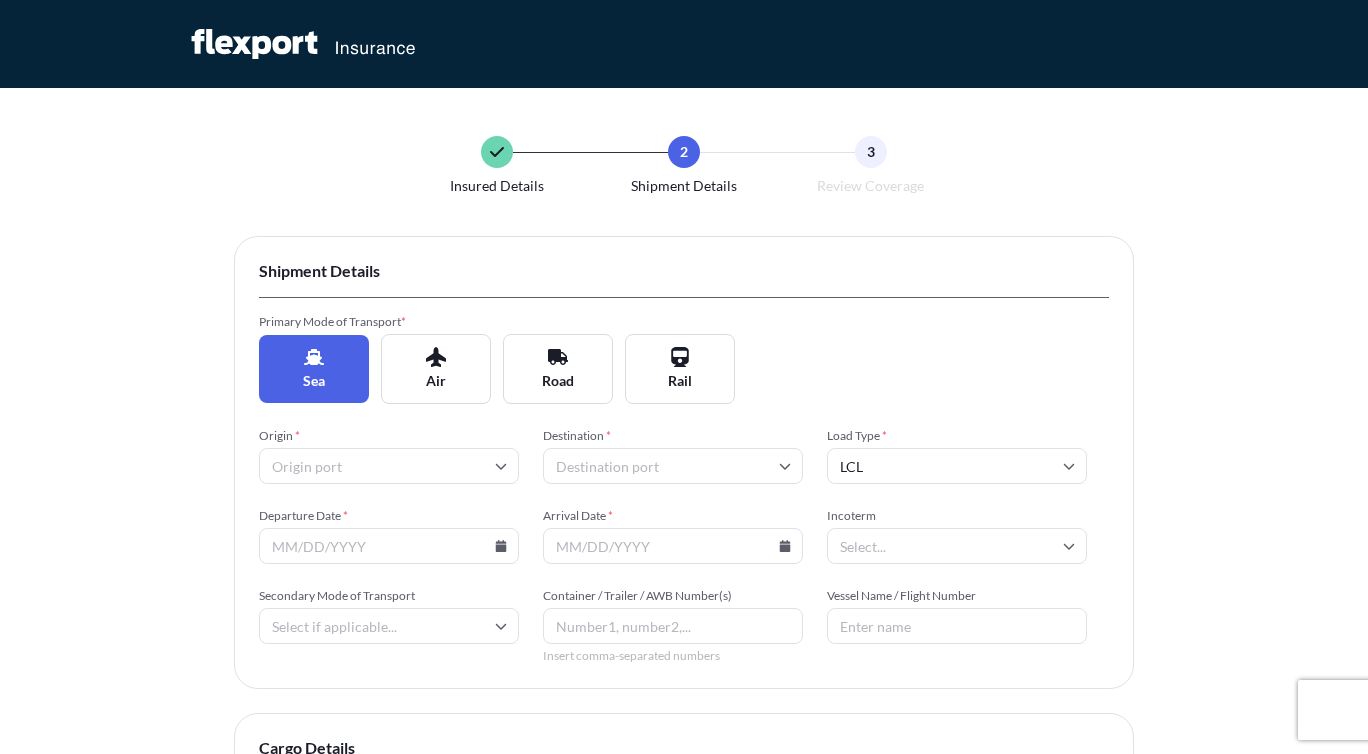 scroll, scrollTop: 0, scrollLeft: 0, axis: both 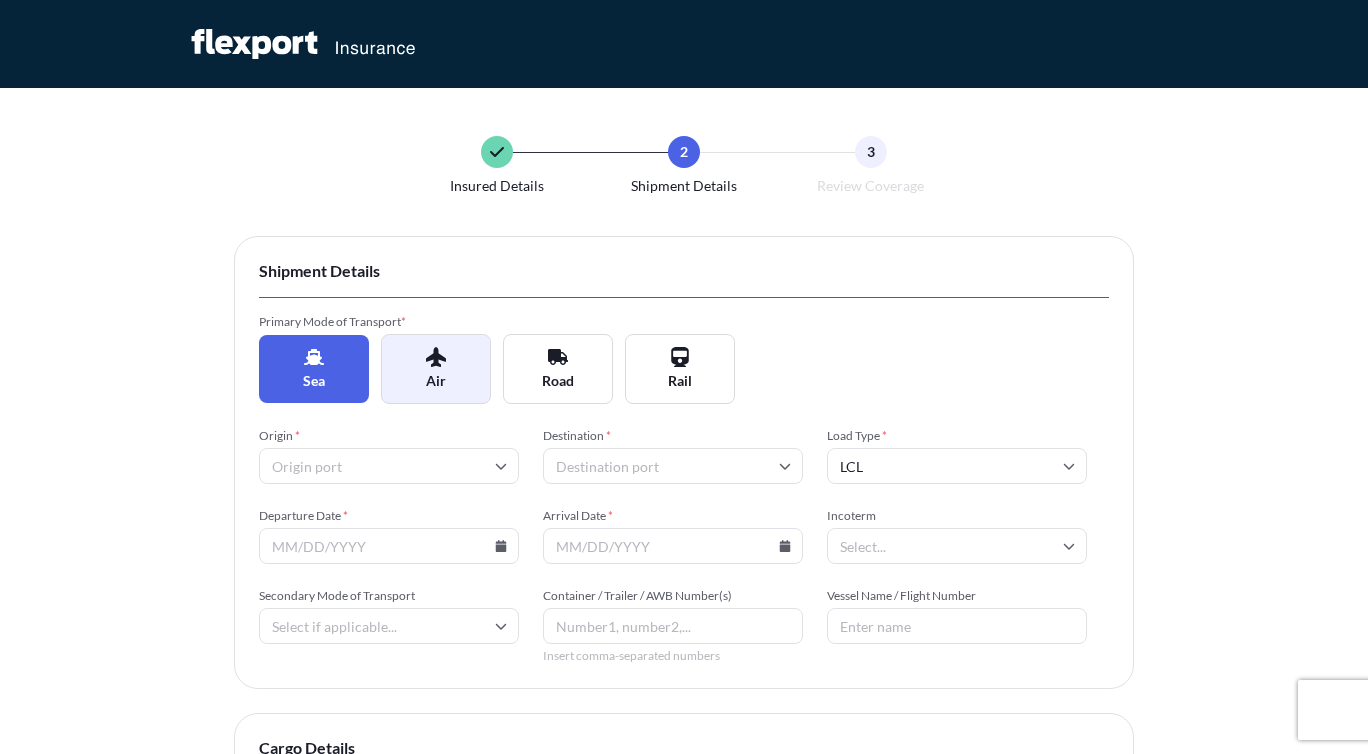 click on "Air" at bounding box center (436, 381) 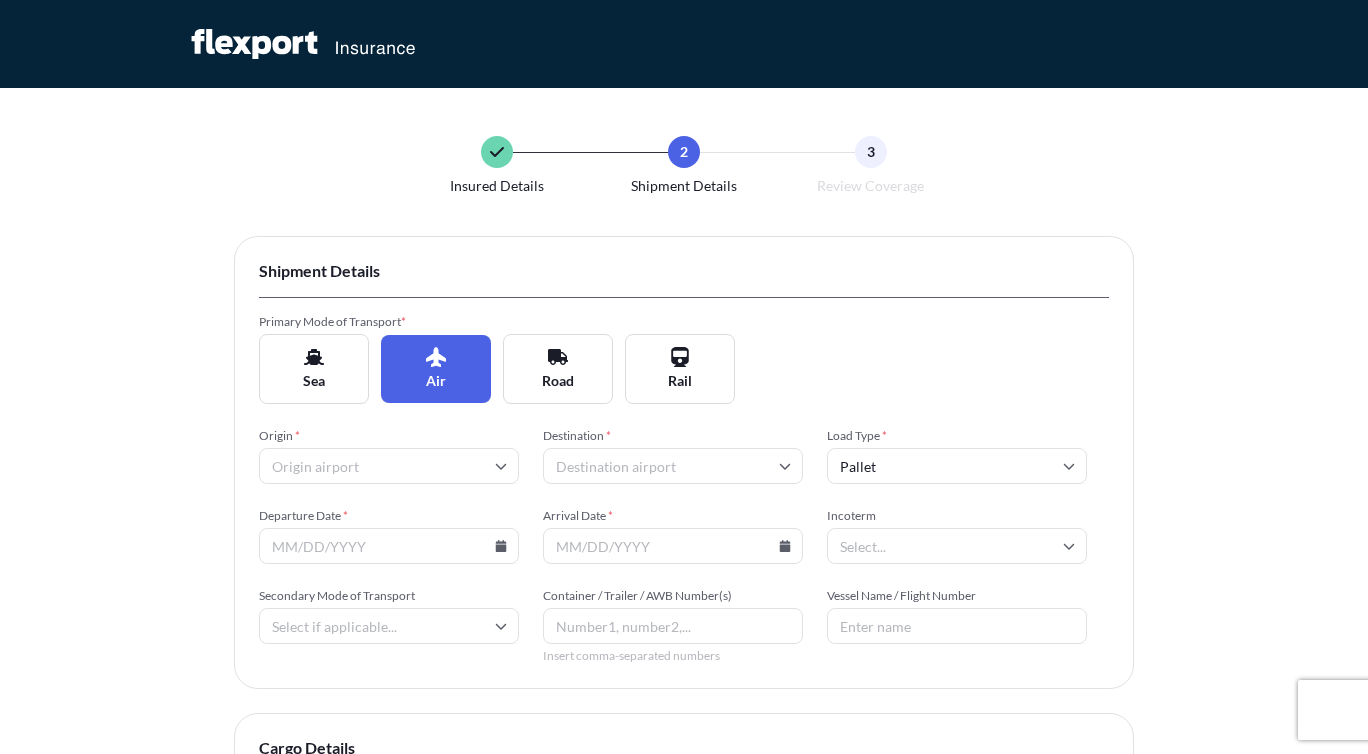 click on "Origin   *" at bounding box center [389, 466] 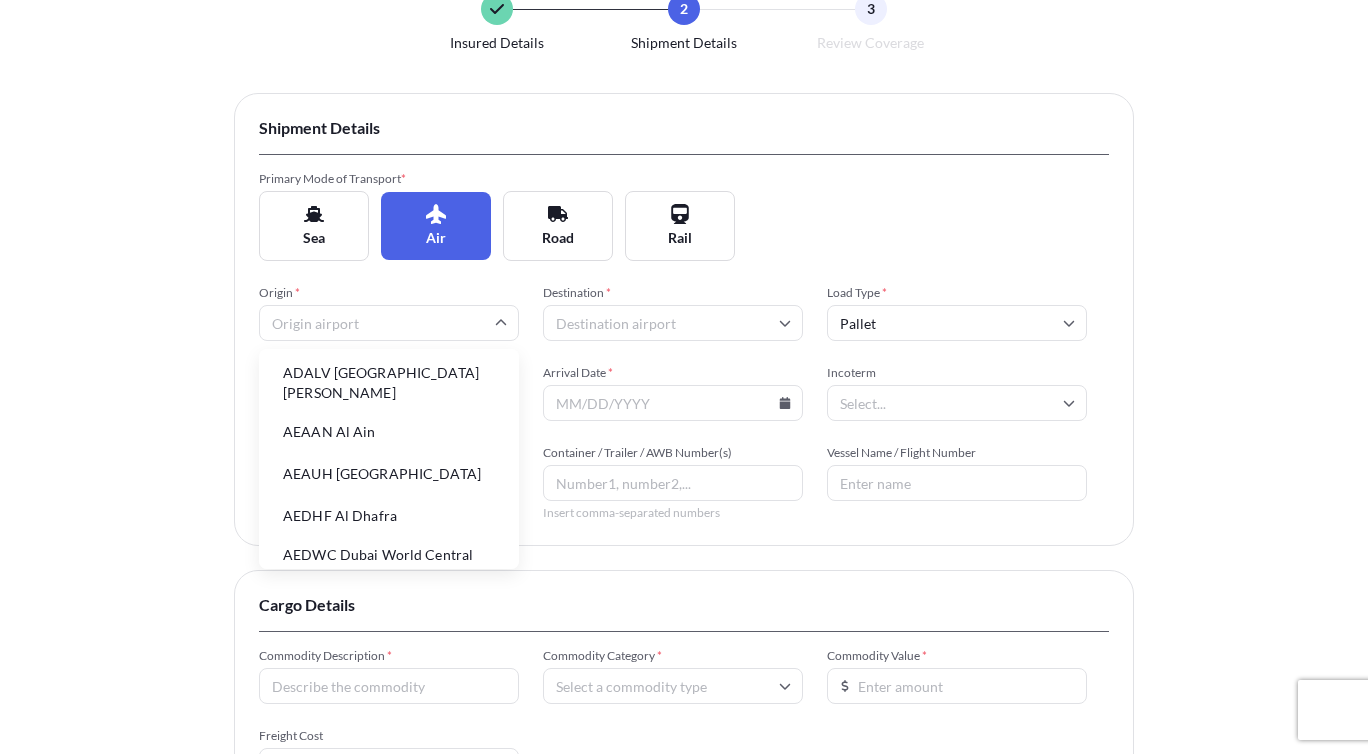 scroll, scrollTop: 156, scrollLeft: 0, axis: vertical 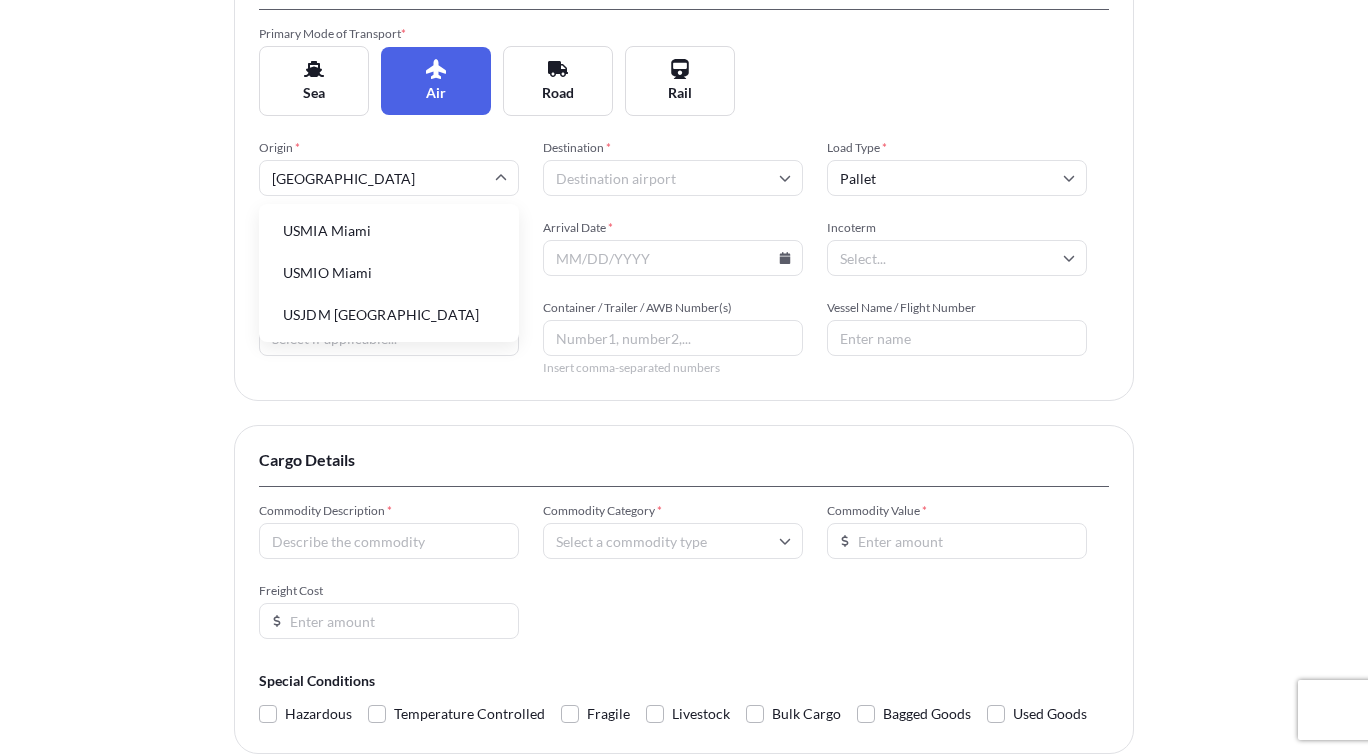 type on "[GEOGRAPHIC_DATA]" 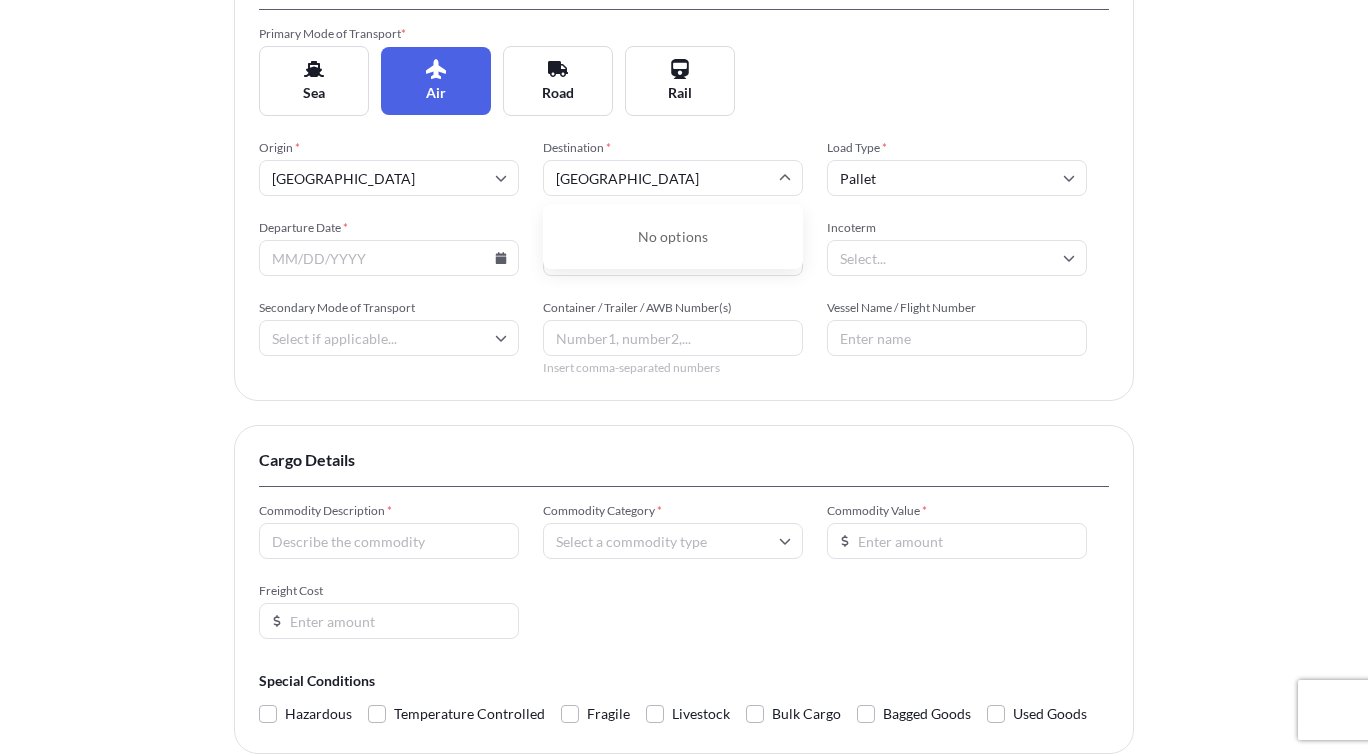 type on "[GEOGRAPHIC_DATA]" 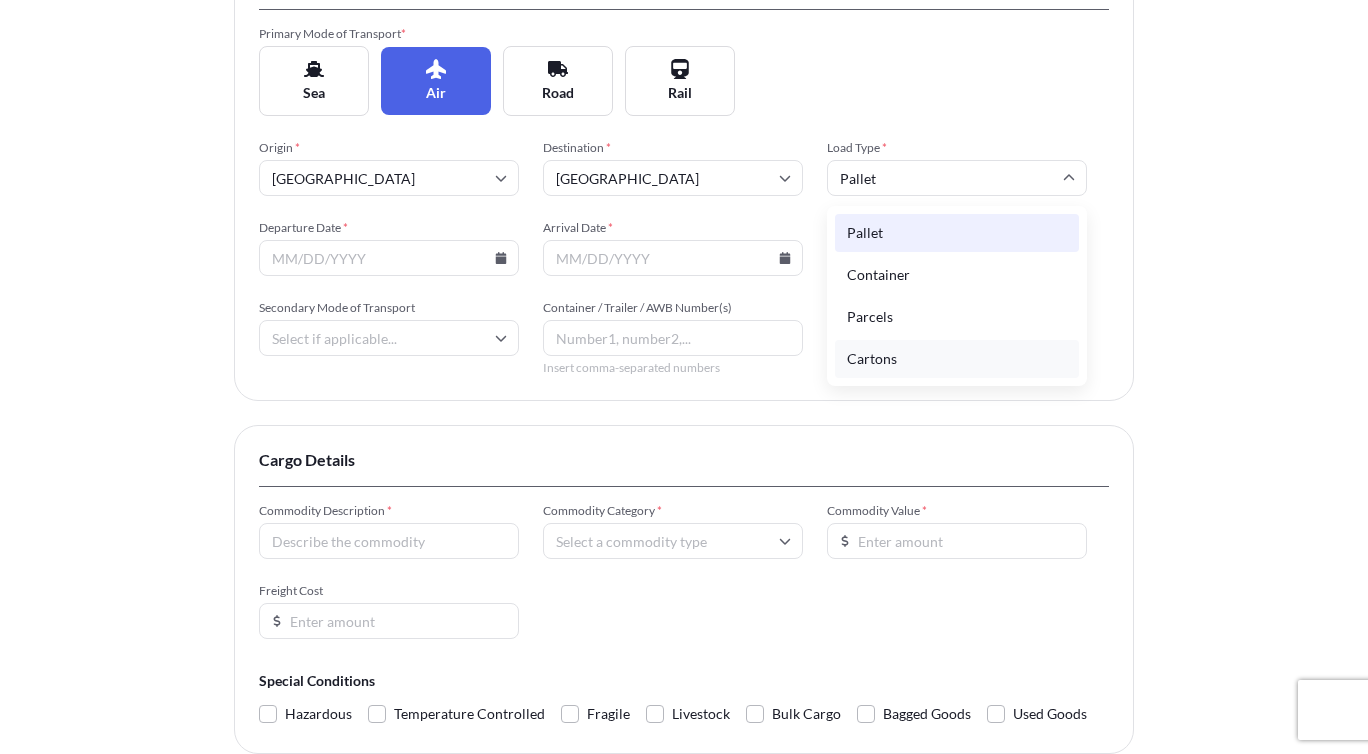 click on "Cartons" at bounding box center [957, 359] 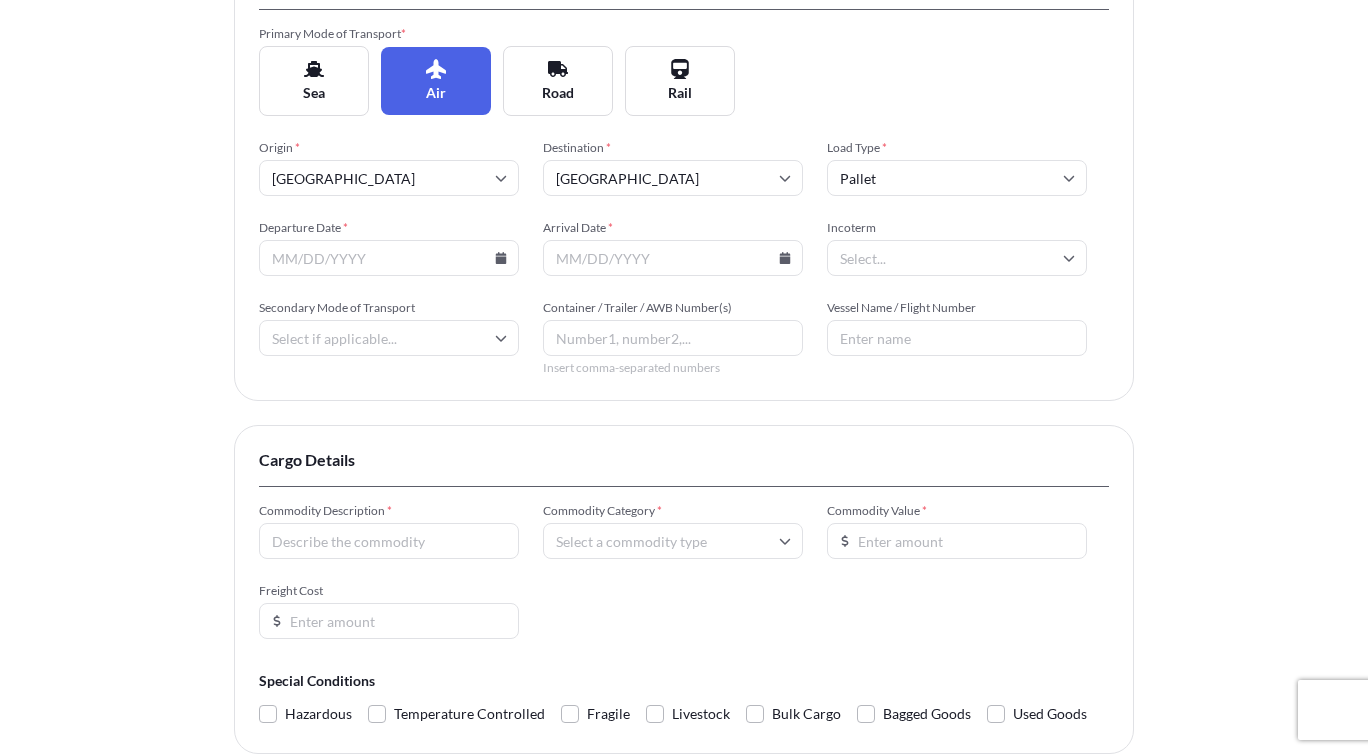 type on "Cartons" 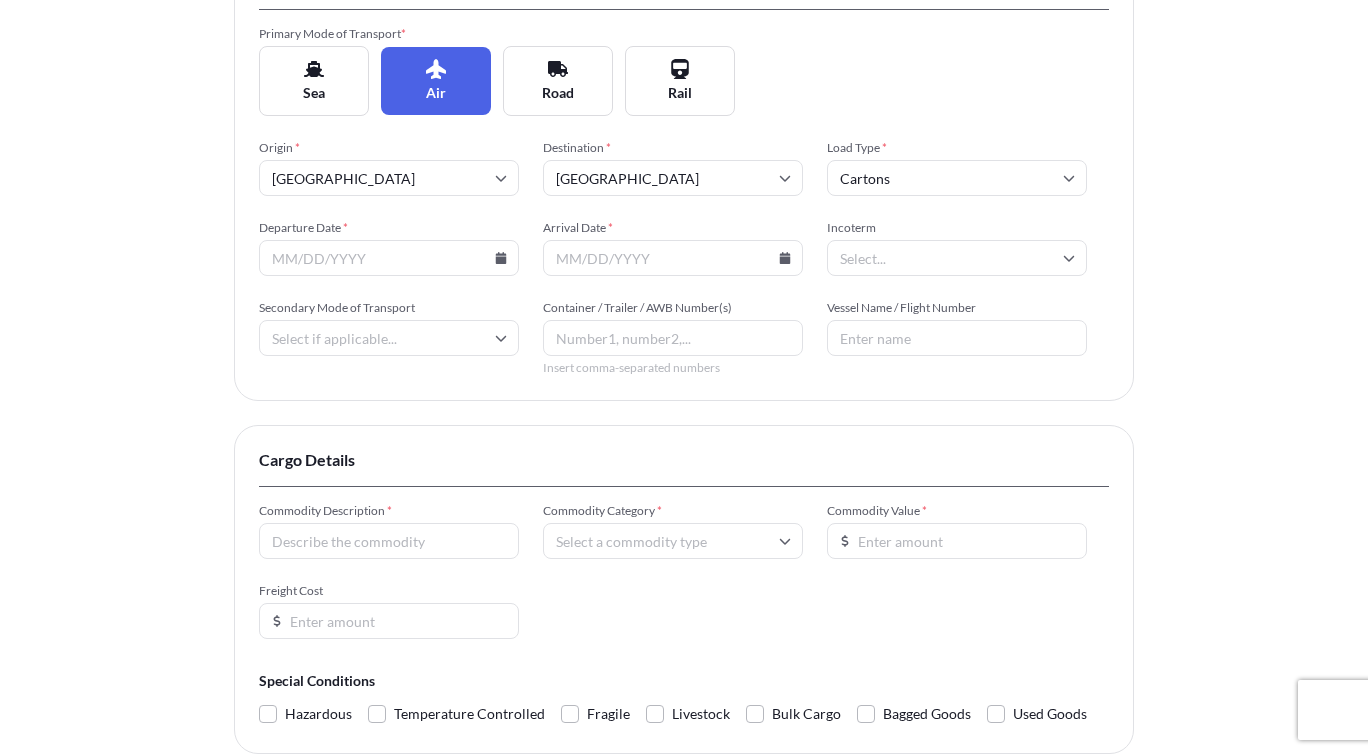 click on "Departure Date   *" at bounding box center [389, 258] 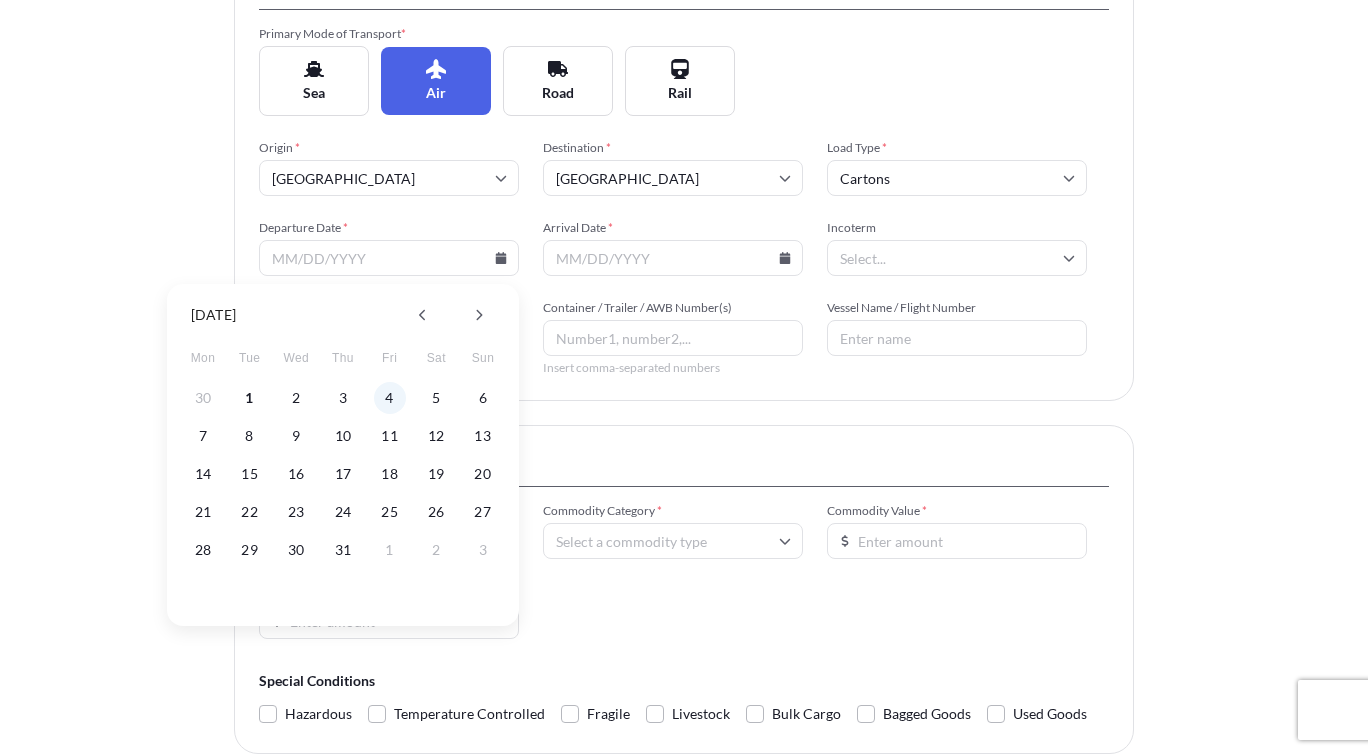 click on "4" at bounding box center (390, 398) 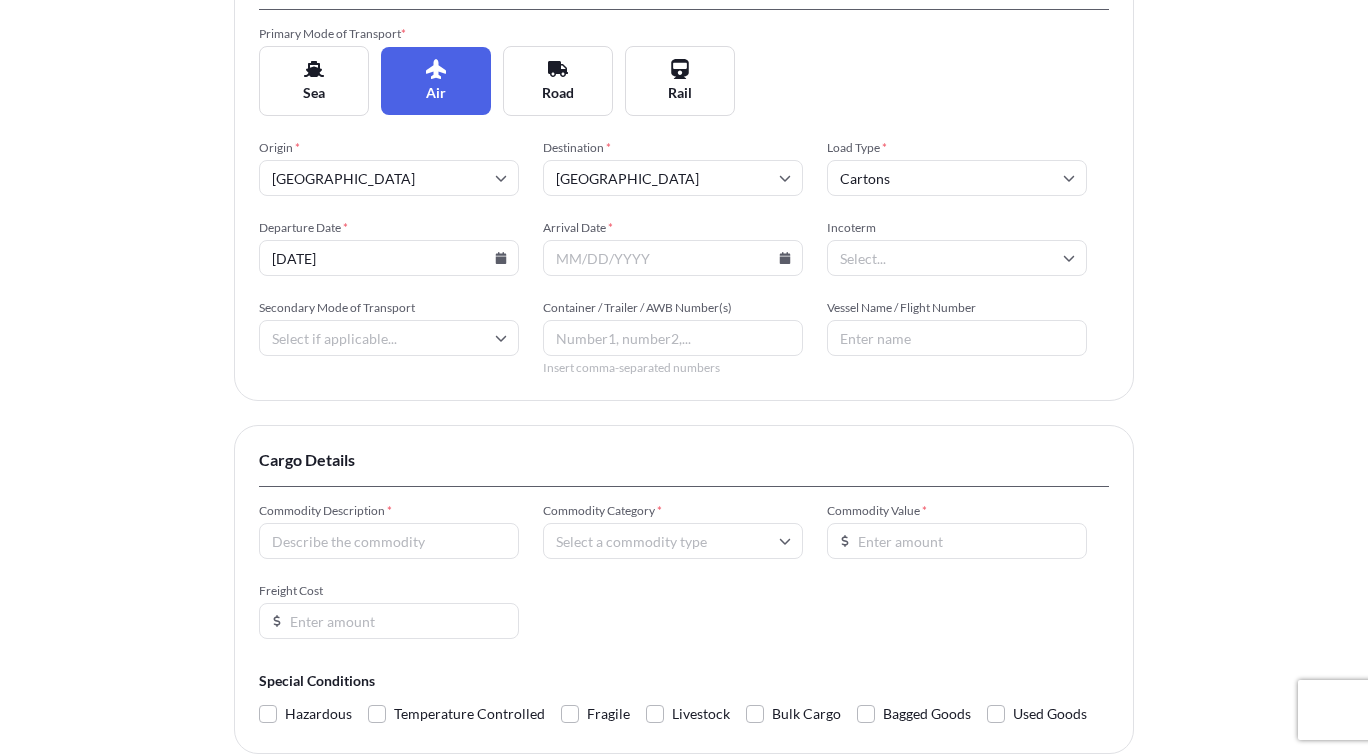 type on "[DATE]" 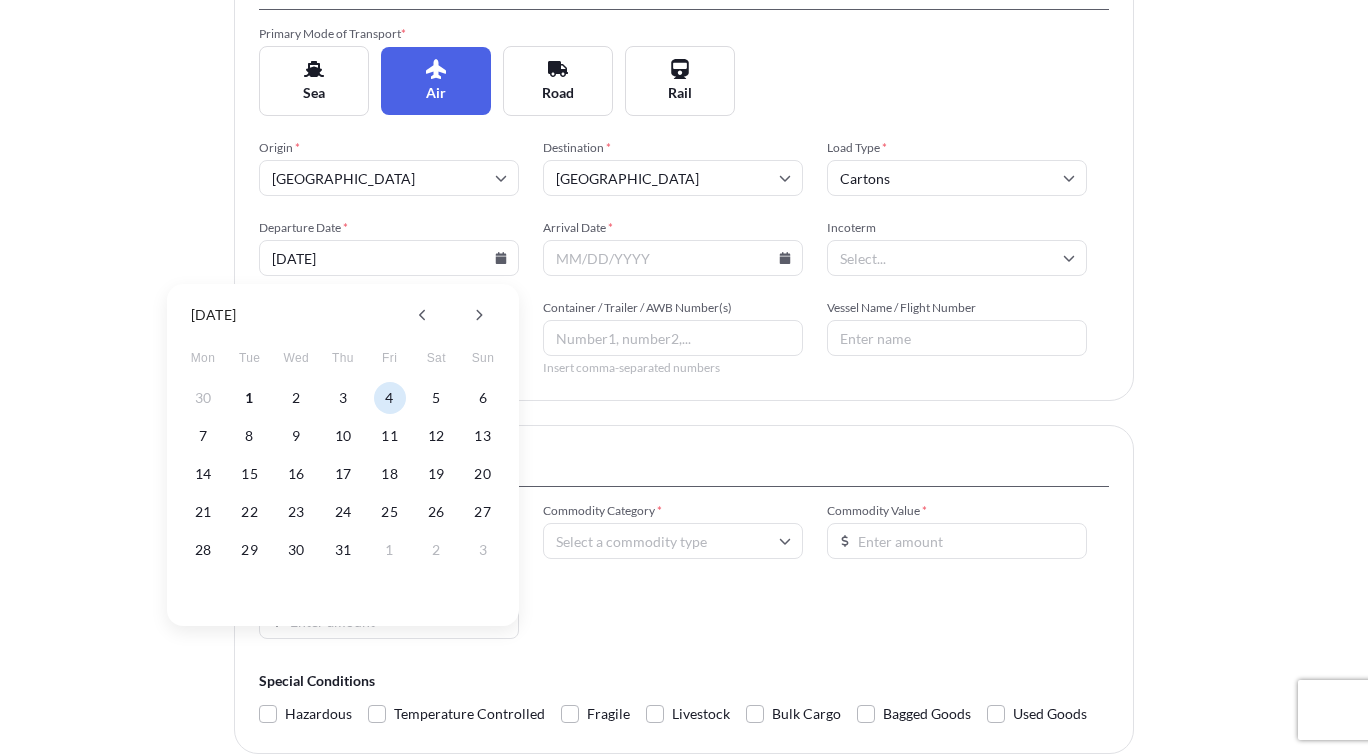 click on "Arrival Date   *" at bounding box center (673, 258) 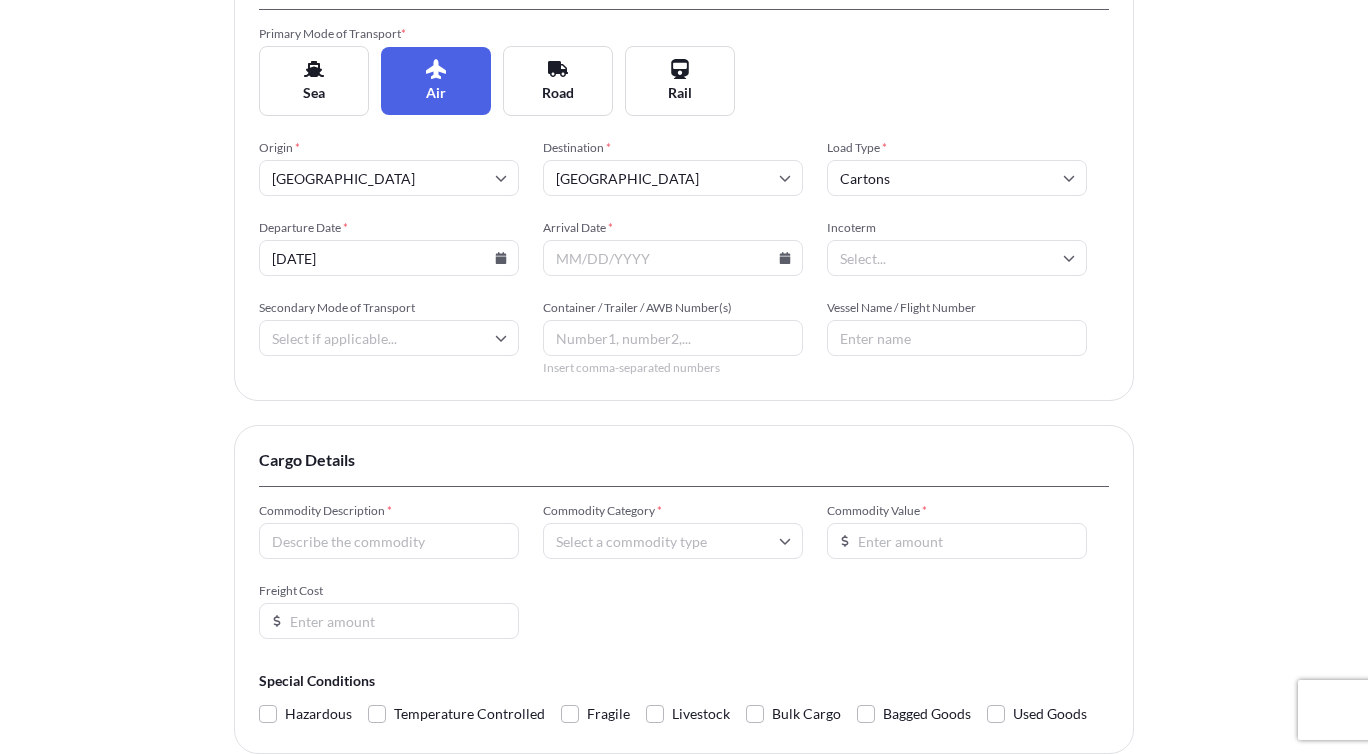 click 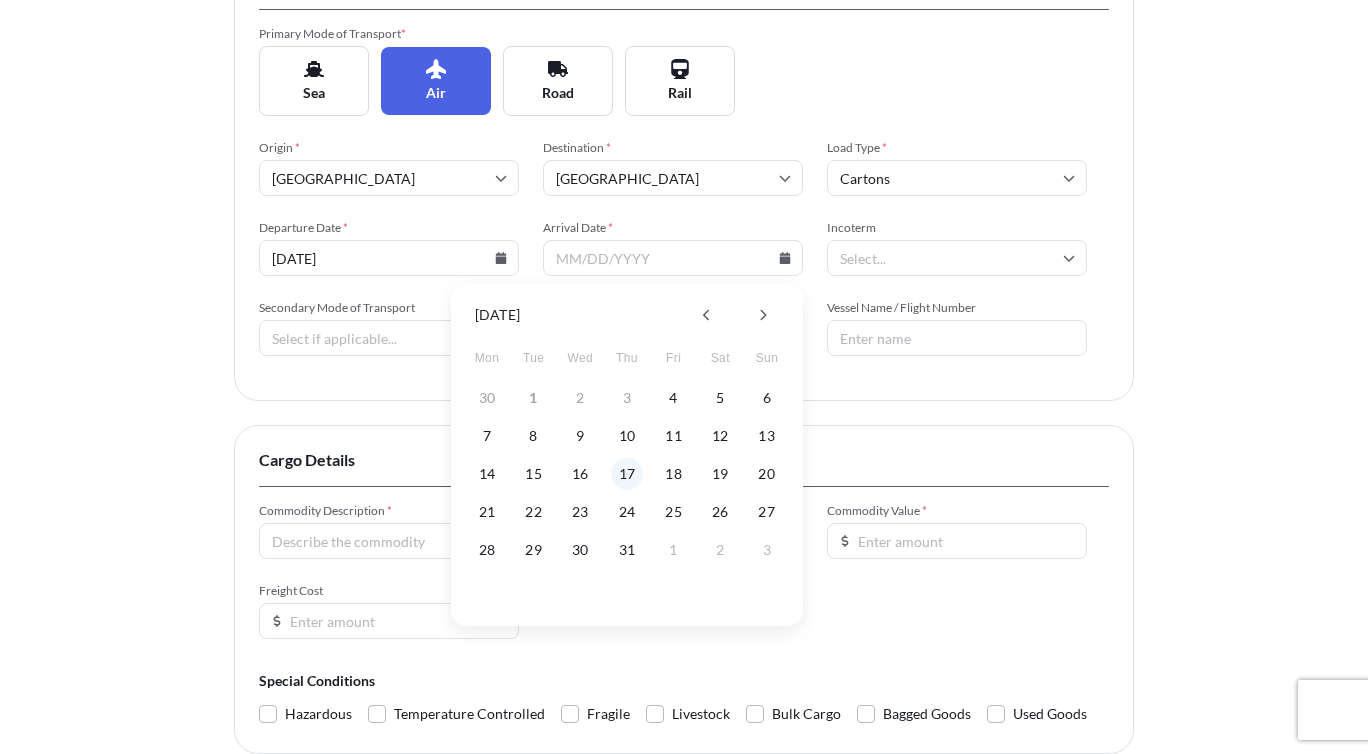 click on "17" at bounding box center [627, 474] 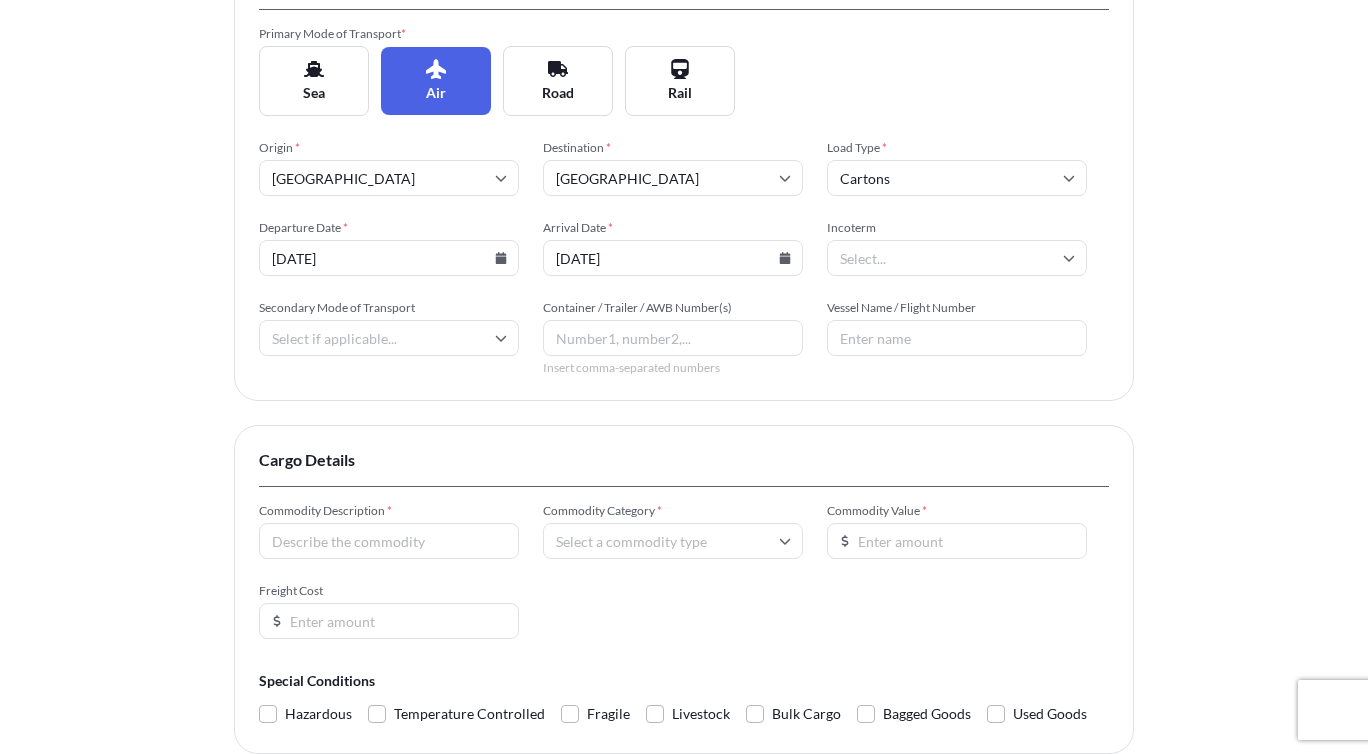 click 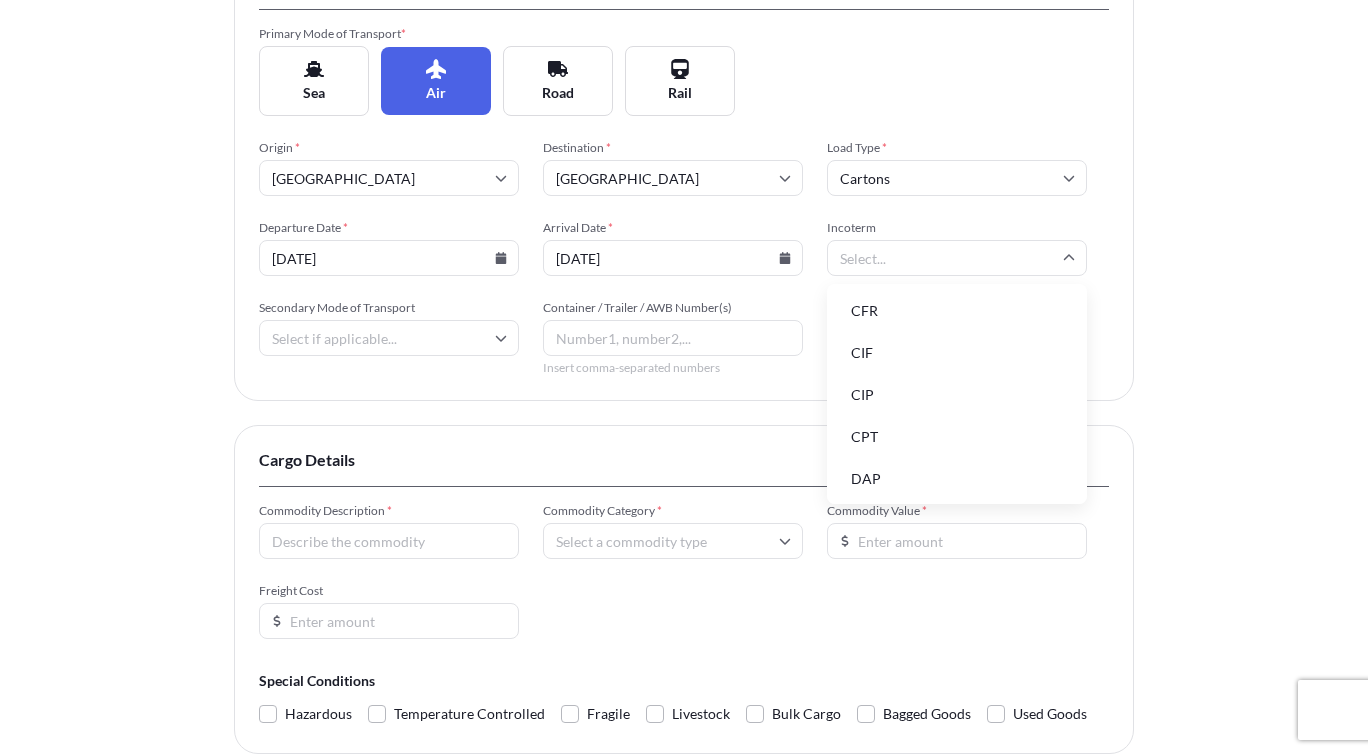 click on "CIF" at bounding box center [957, 353] 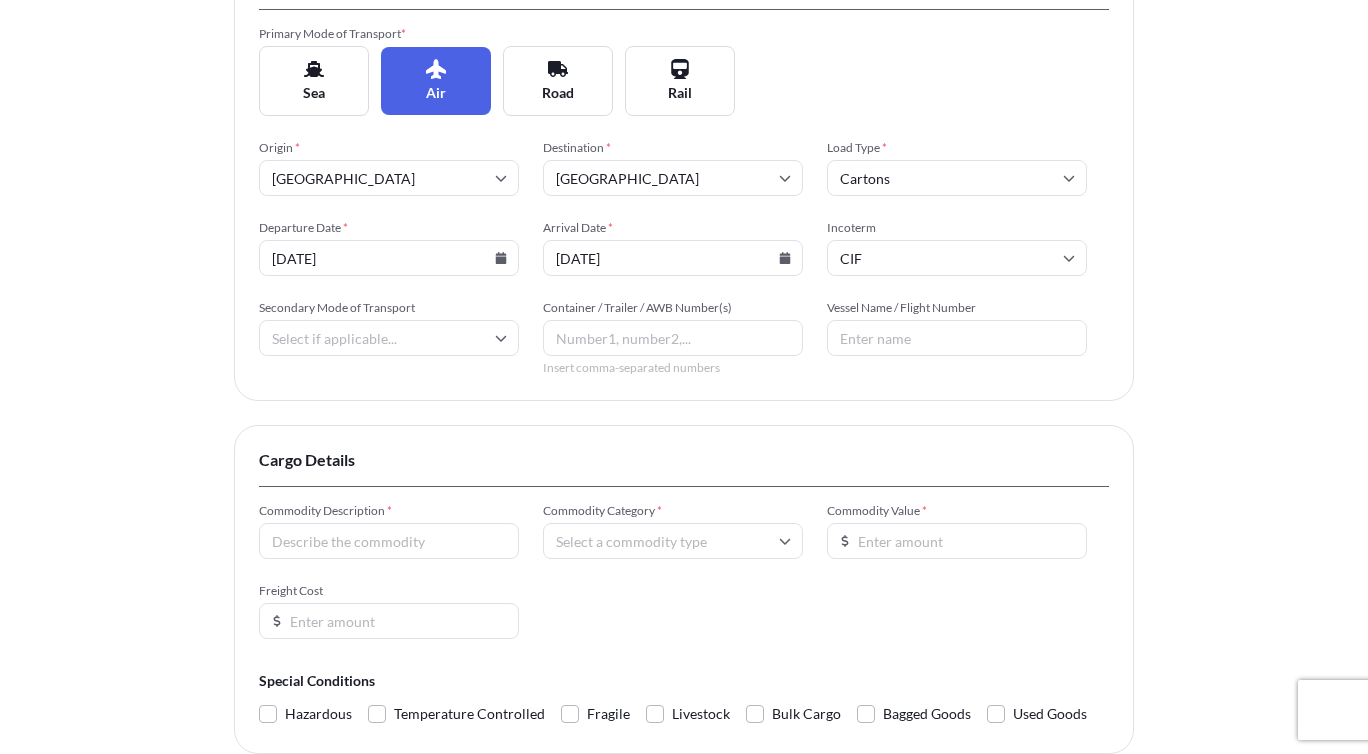 click on "Secondary Mode of Transport" at bounding box center [389, 338] 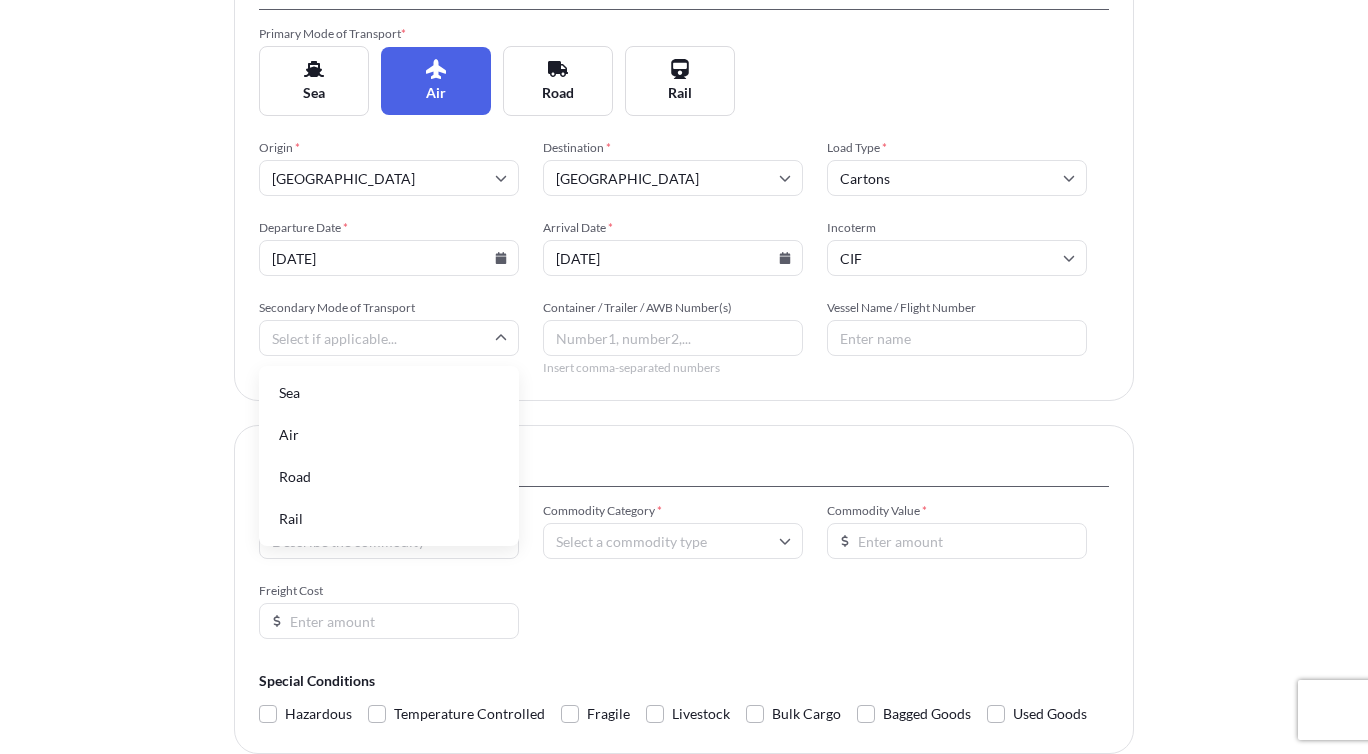 click on "Insured Details 2 Shipment Details 3 Review Coverage Shipment Details Primary Mode of Transport  * Sea Air Road Rail Origin   * [GEOGRAPHIC_DATA] Destination   * [GEOGRAPHIC_DATA] Load Type   * Cartons Departure Date   * [DATE] Arrival Date   * [DATE] Incoterm   CIF Secondary Mode of Transport   Container / Trailer / AWB Number(s)   Insert comma-separated numbers Vessel Name / Flight Number   Cargo Details Commodity Description   * Commodity Category   * Commodity Value   * Freight Cost   Special Conditions Hazardous Temperature Controlled Fragile Livestock Bulk Cargo Bagged Goods Used Goods Back Continue Powered by" at bounding box center [684, 327] 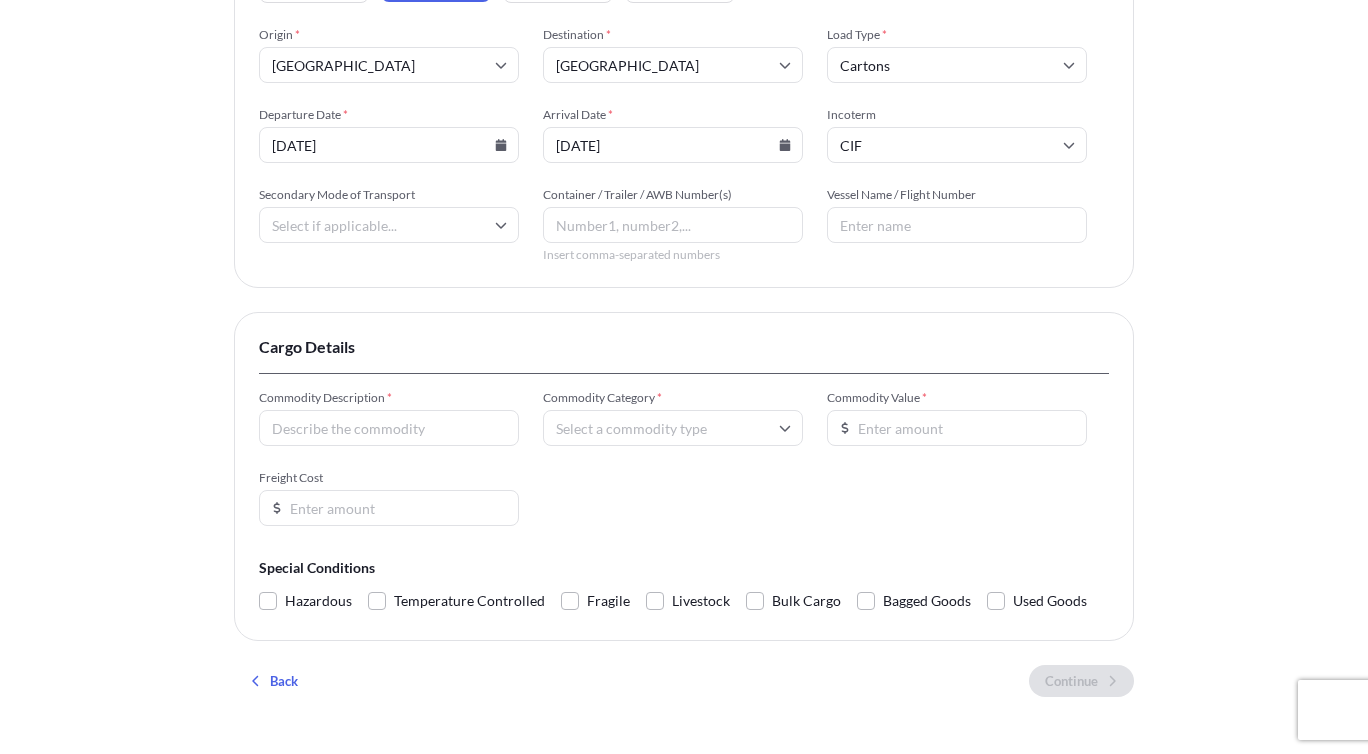 scroll, scrollTop: 476, scrollLeft: 0, axis: vertical 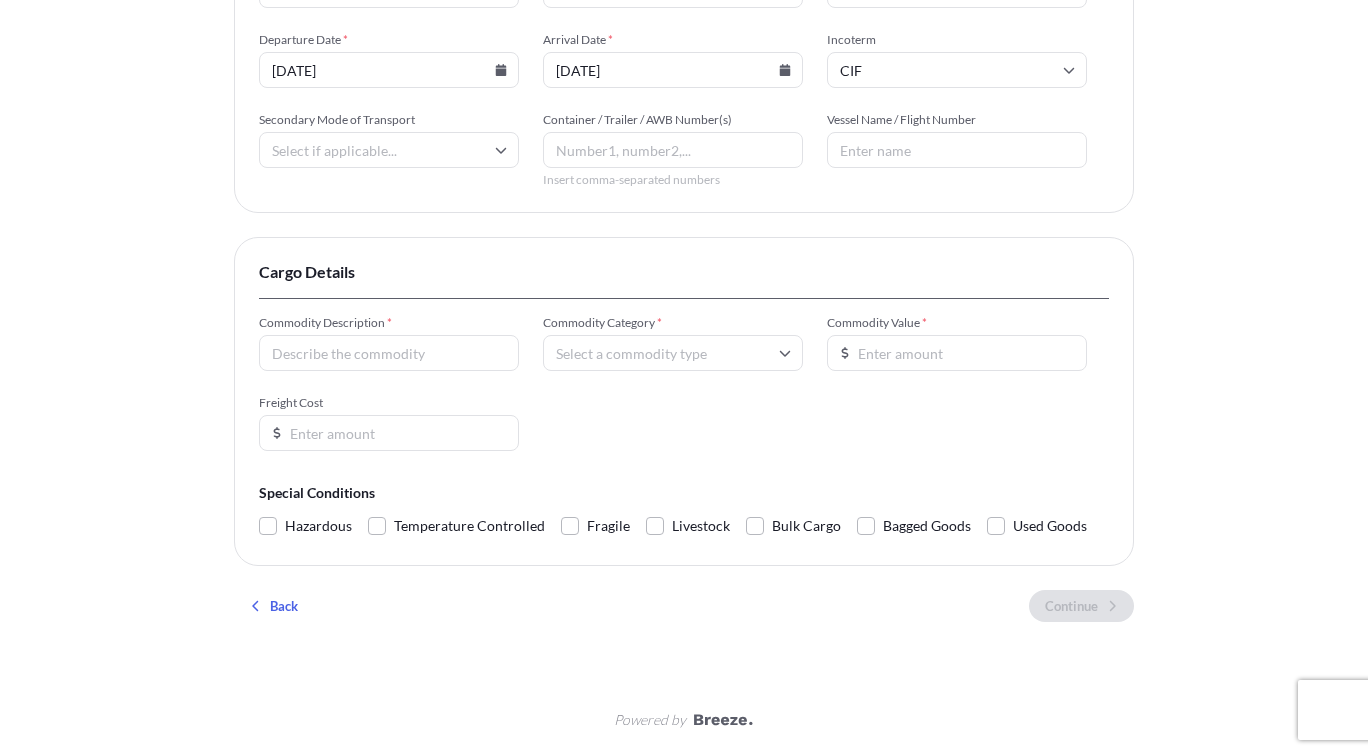 click on "Commodity Description   *" at bounding box center (389, 353) 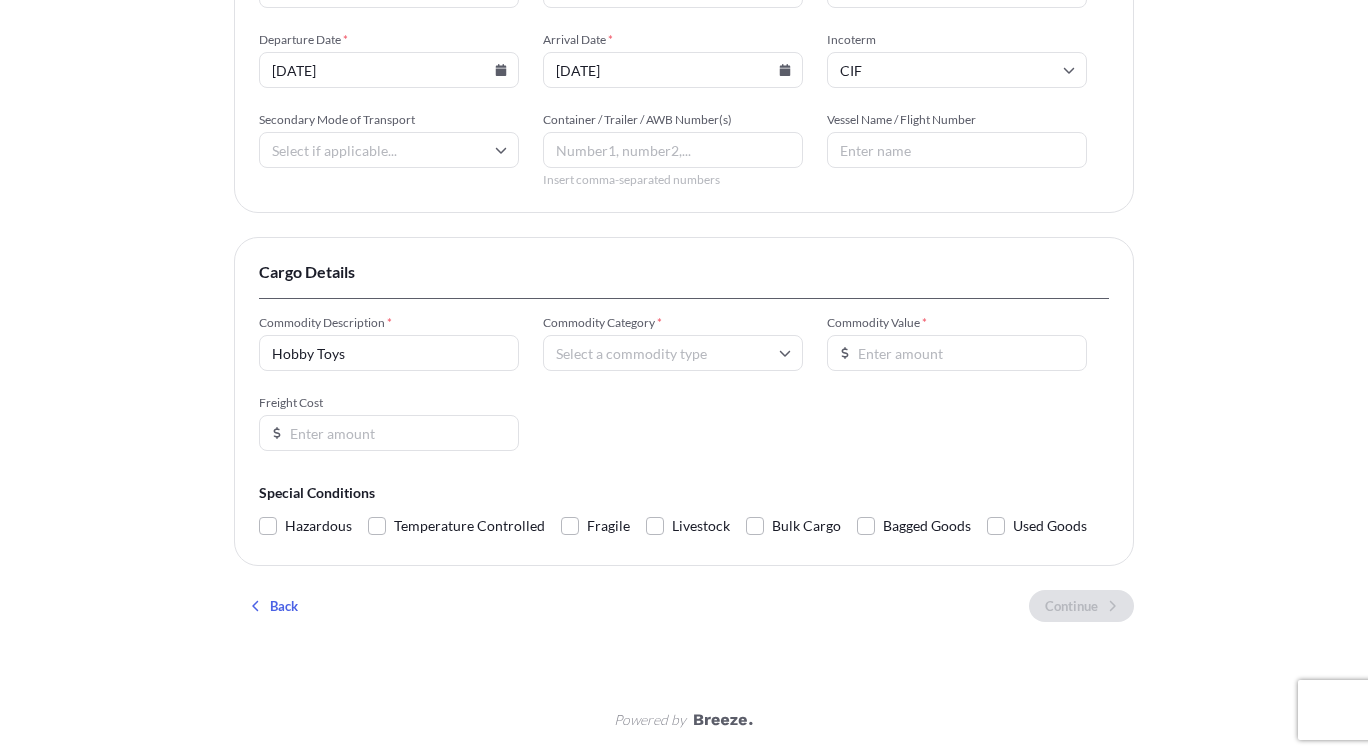 type on "Hobby Toys" 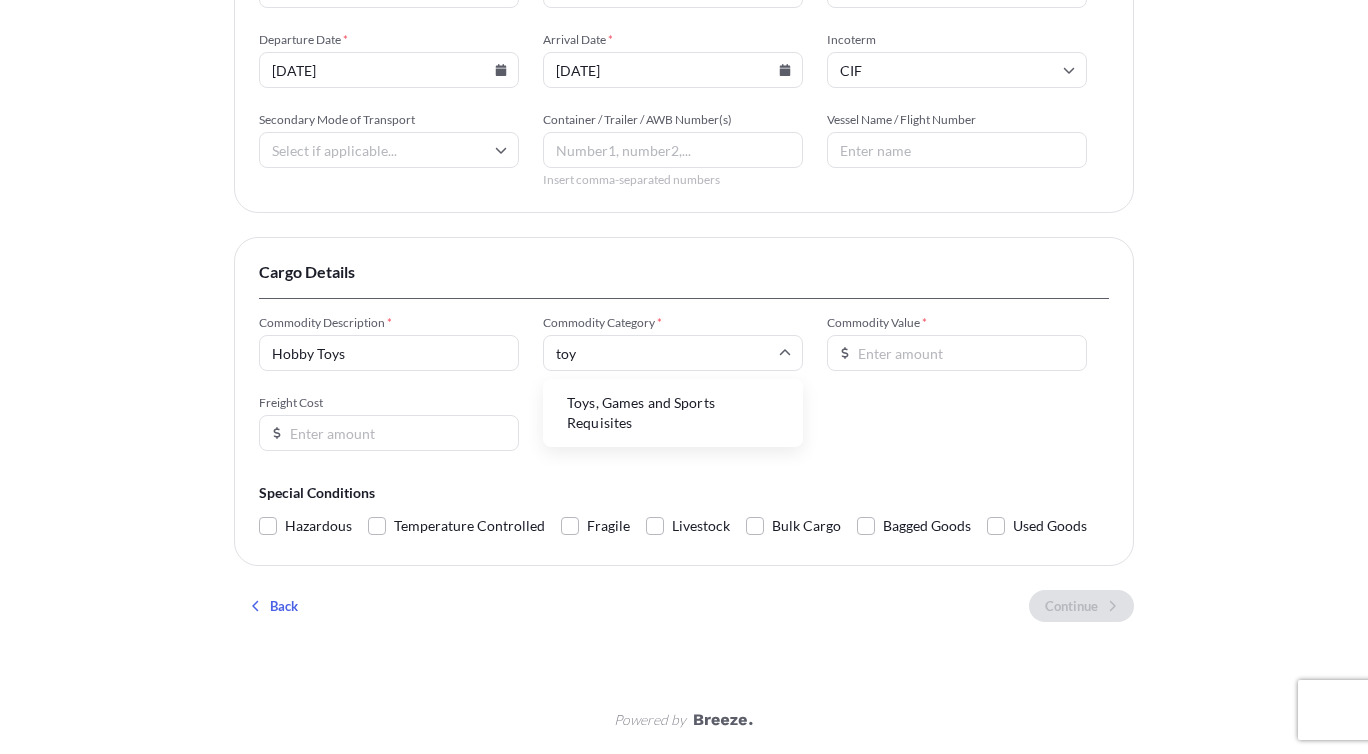 type on "toys" 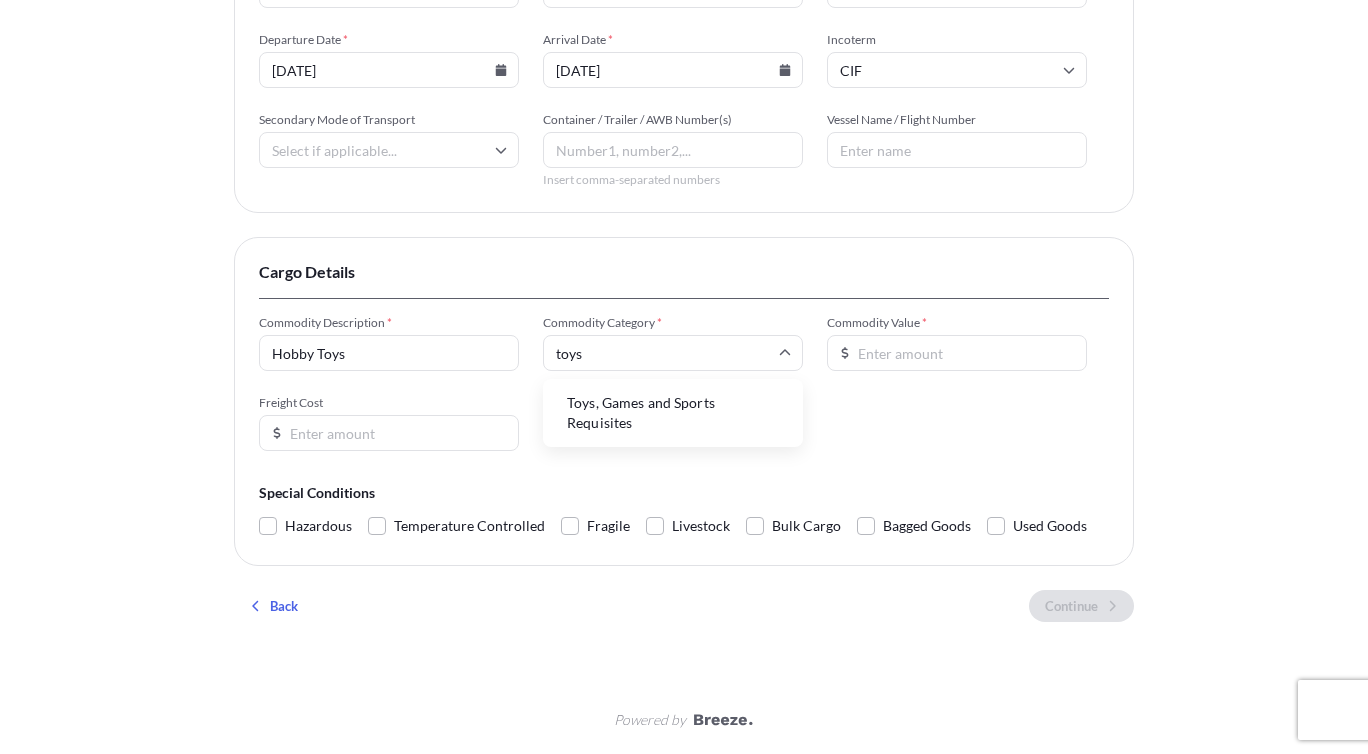 click on "Toys, Games and Sports Requisites" at bounding box center (673, 413) 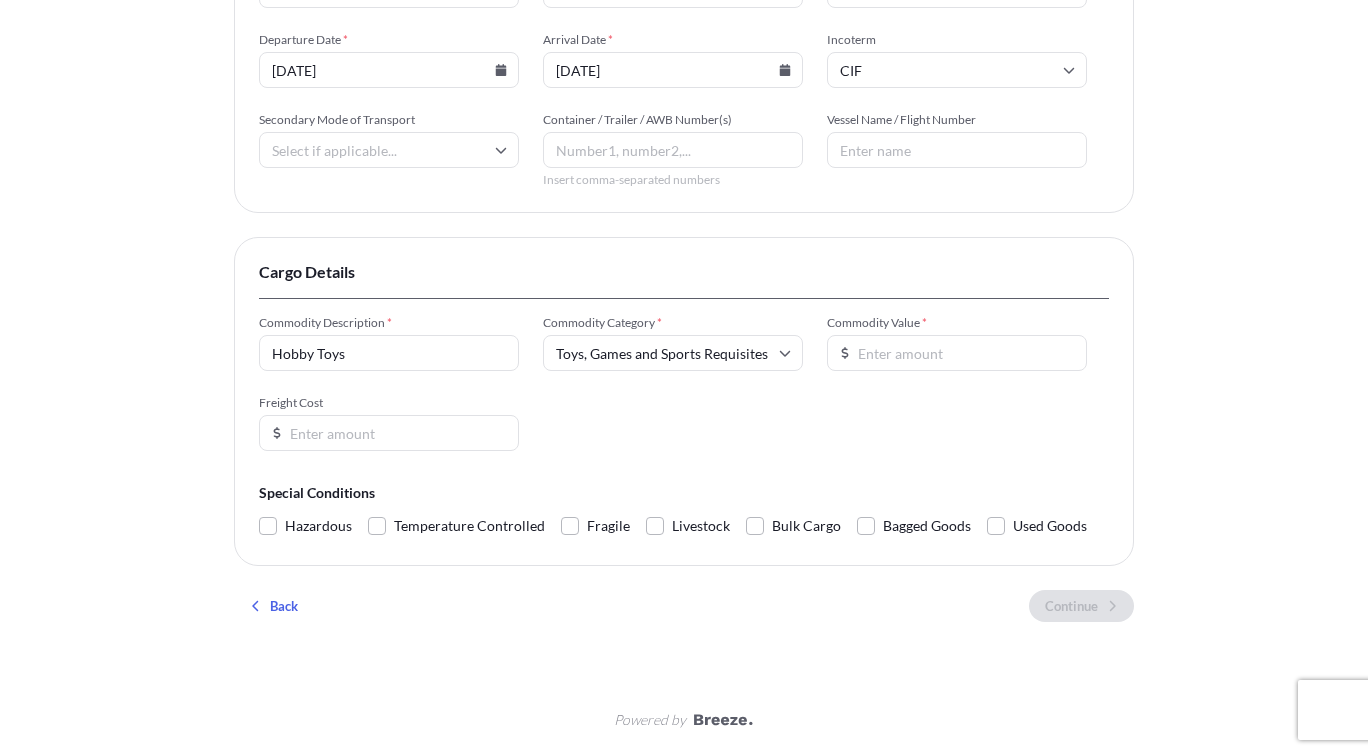 click on "Commodity Value   *" at bounding box center [957, 353] 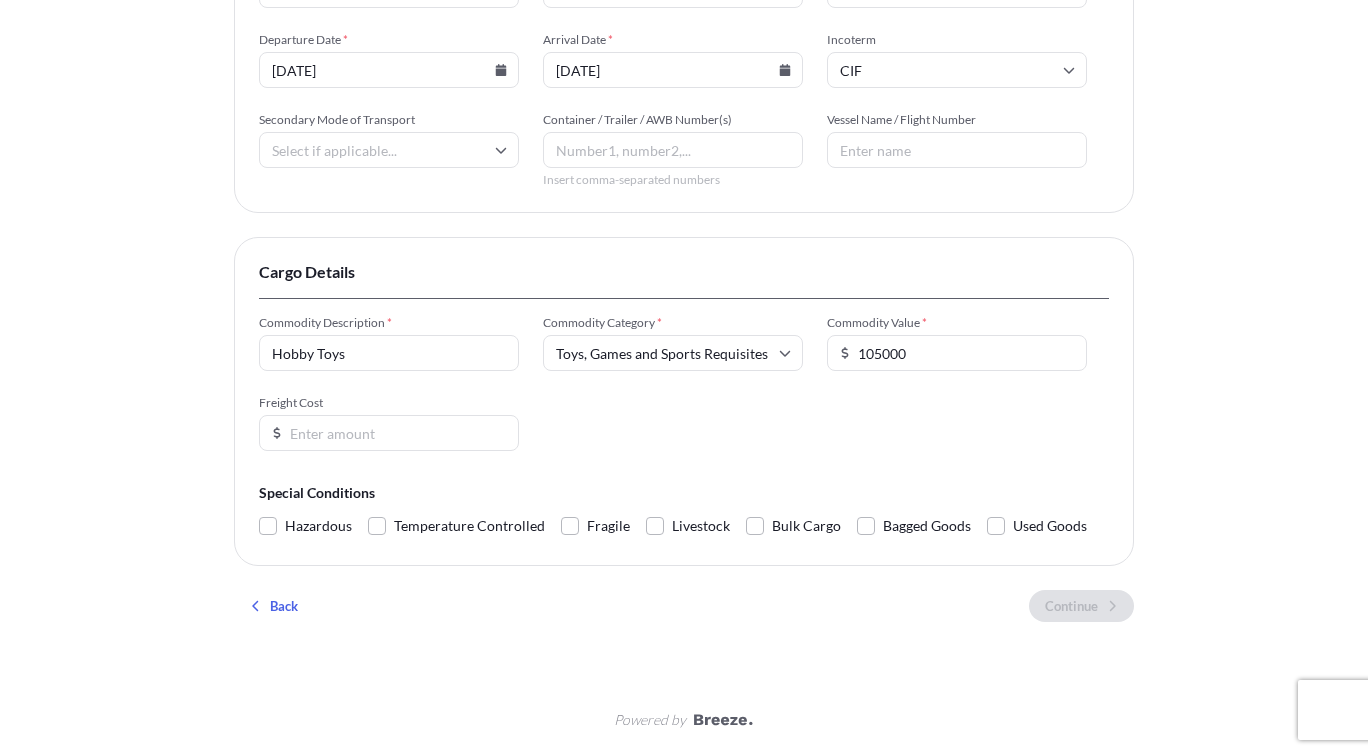 type on "105000" 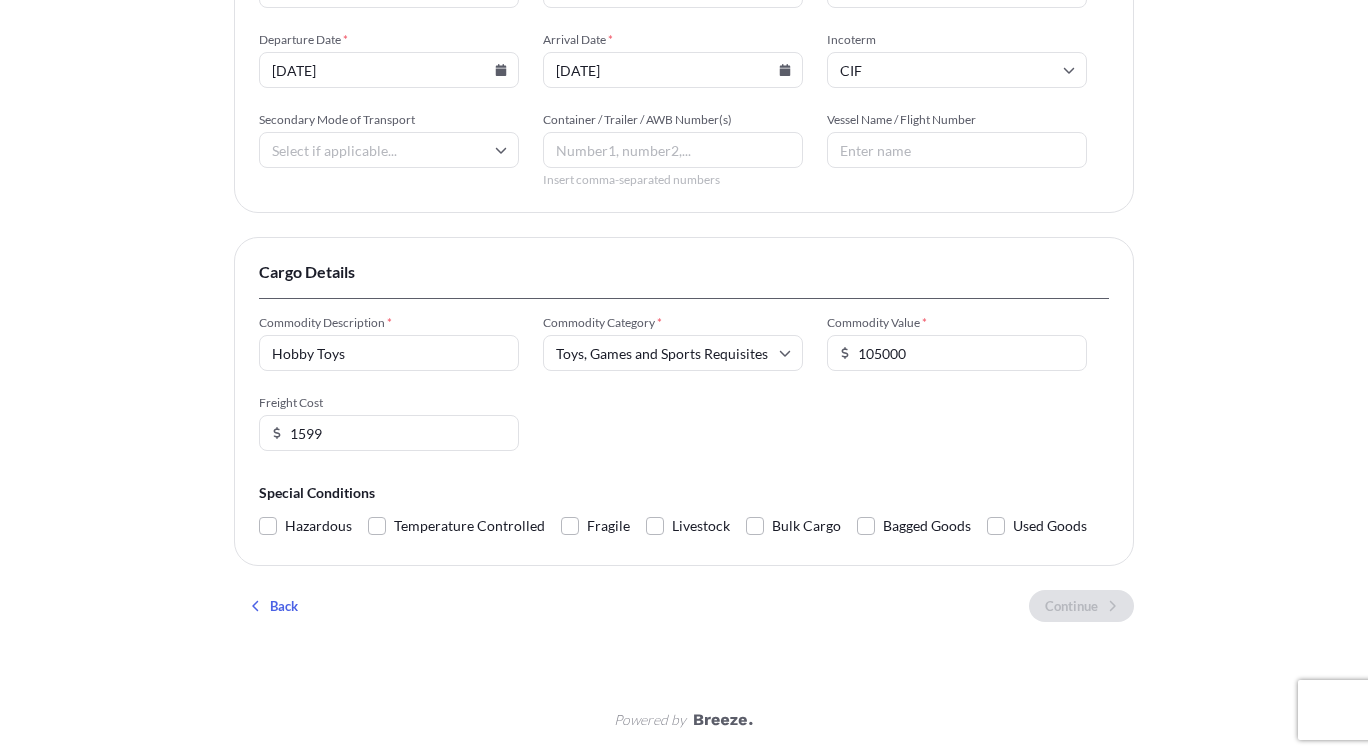 click on "1599" at bounding box center [389, 433] 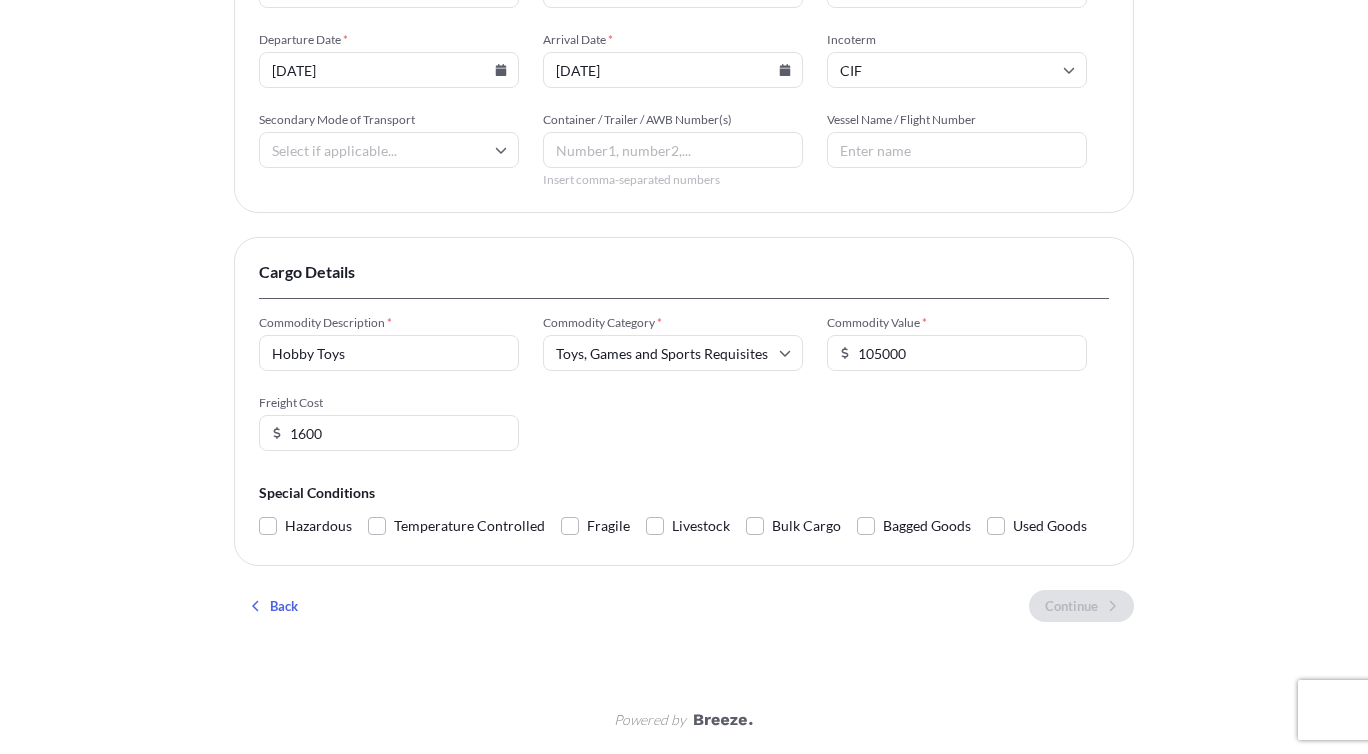 click on "1600" at bounding box center (389, 433) 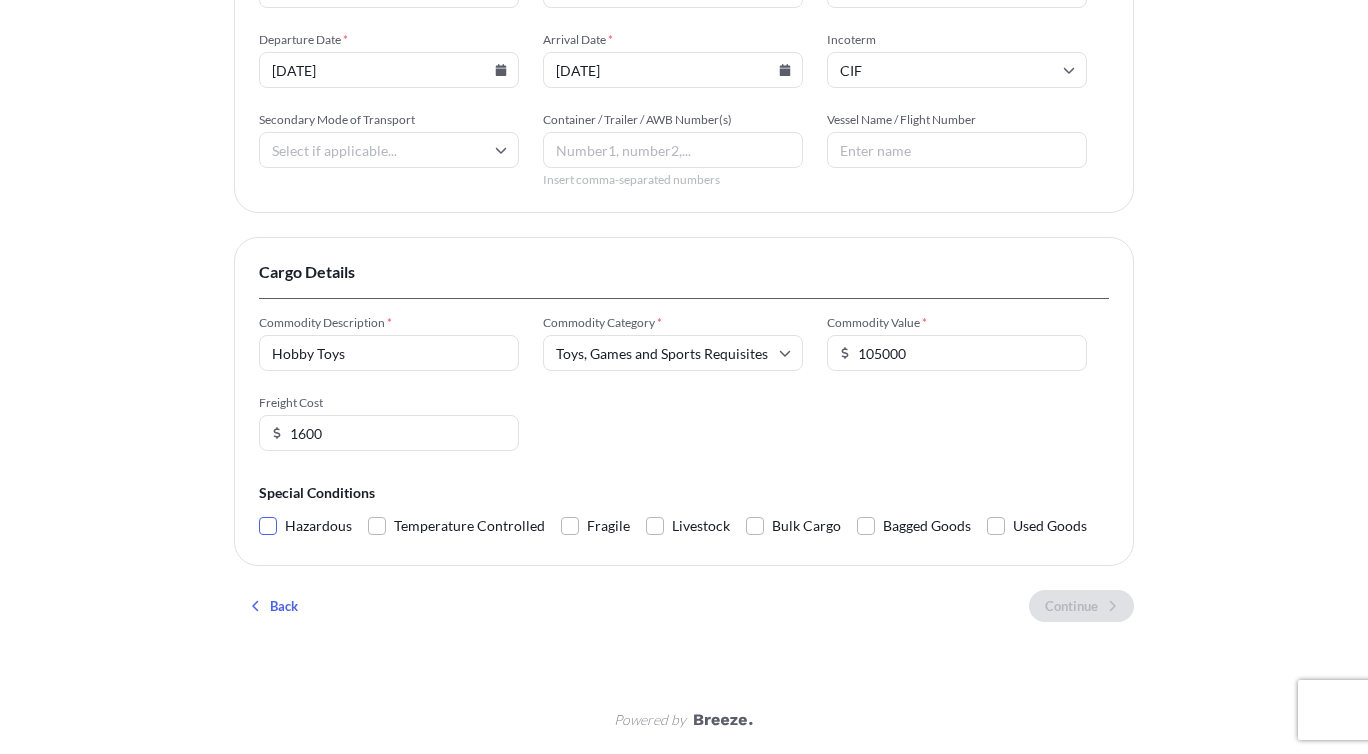 click at bounding box center [268, 526] 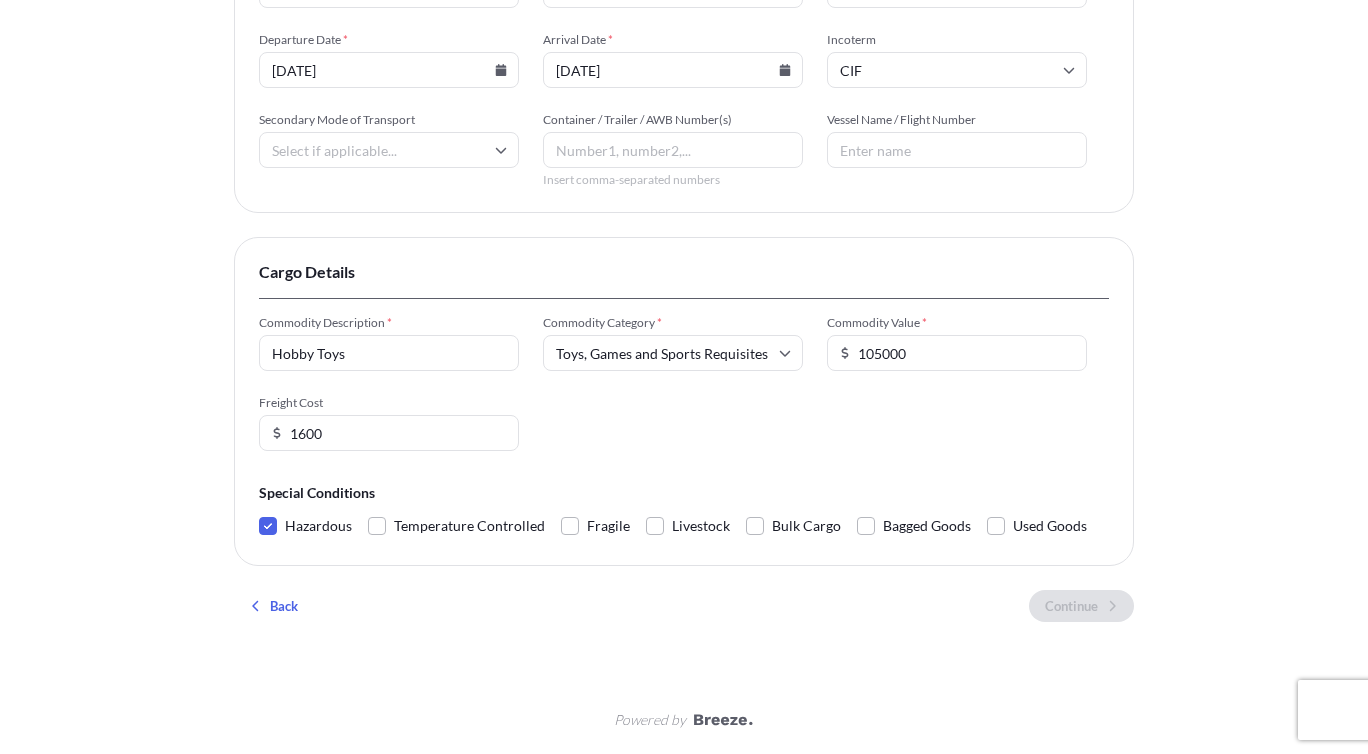 click at bounding box center (268, 526) 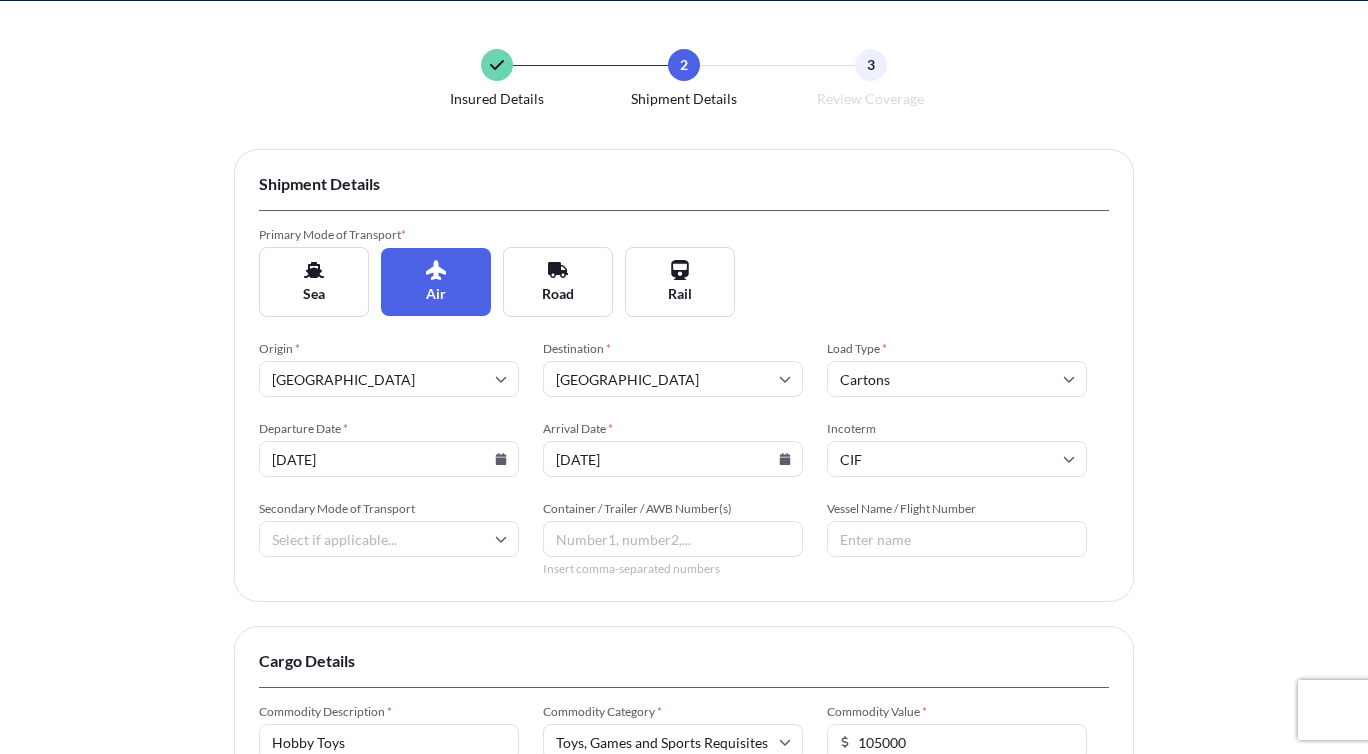 scroll, scrollTop: 98, scrollLeft: 0, axis: vertical 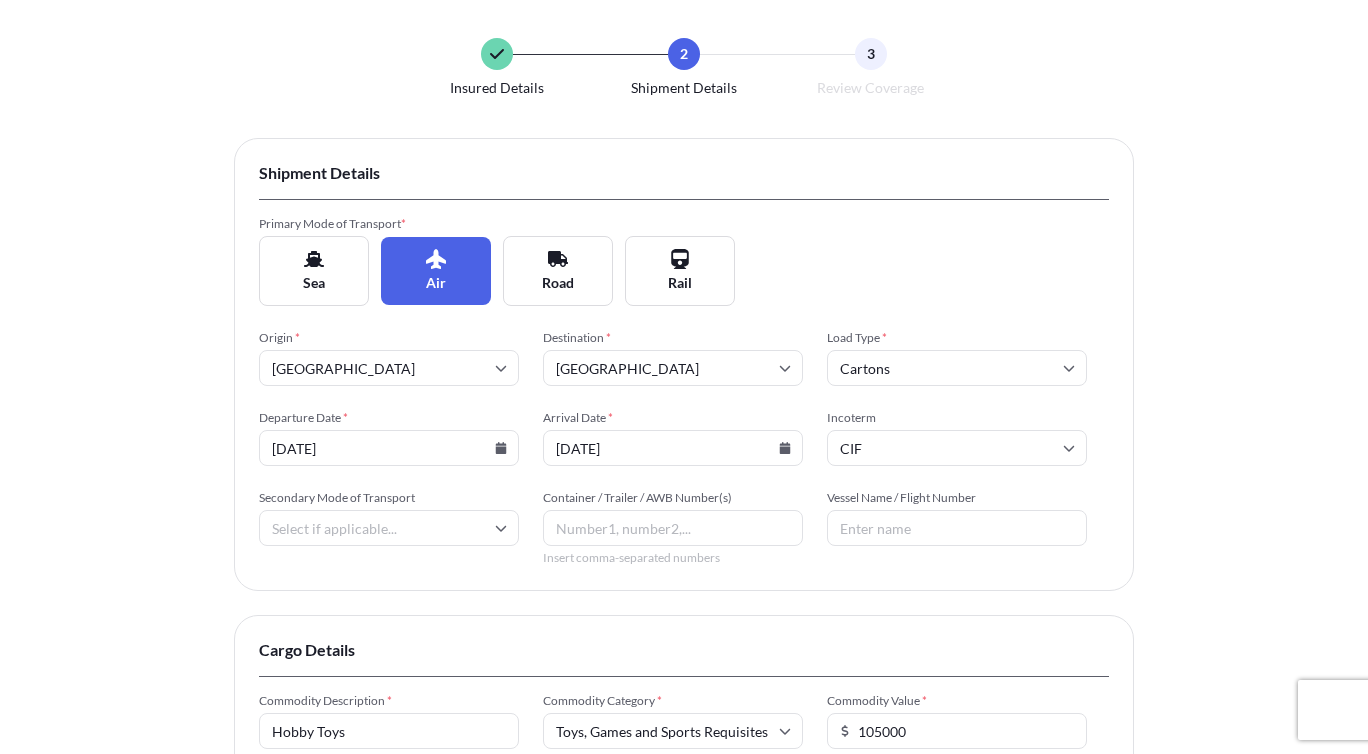 click 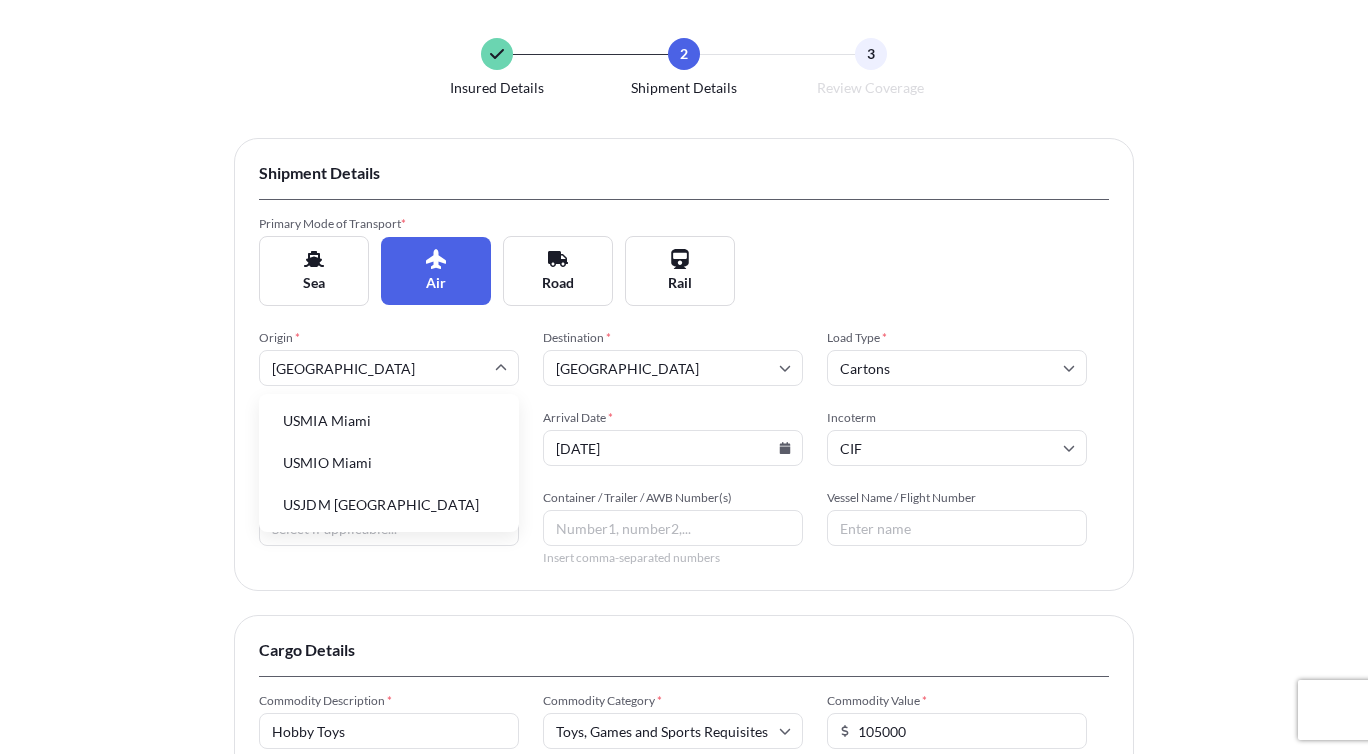 click on "USMIA Miami" at bounding box center [389, 421] 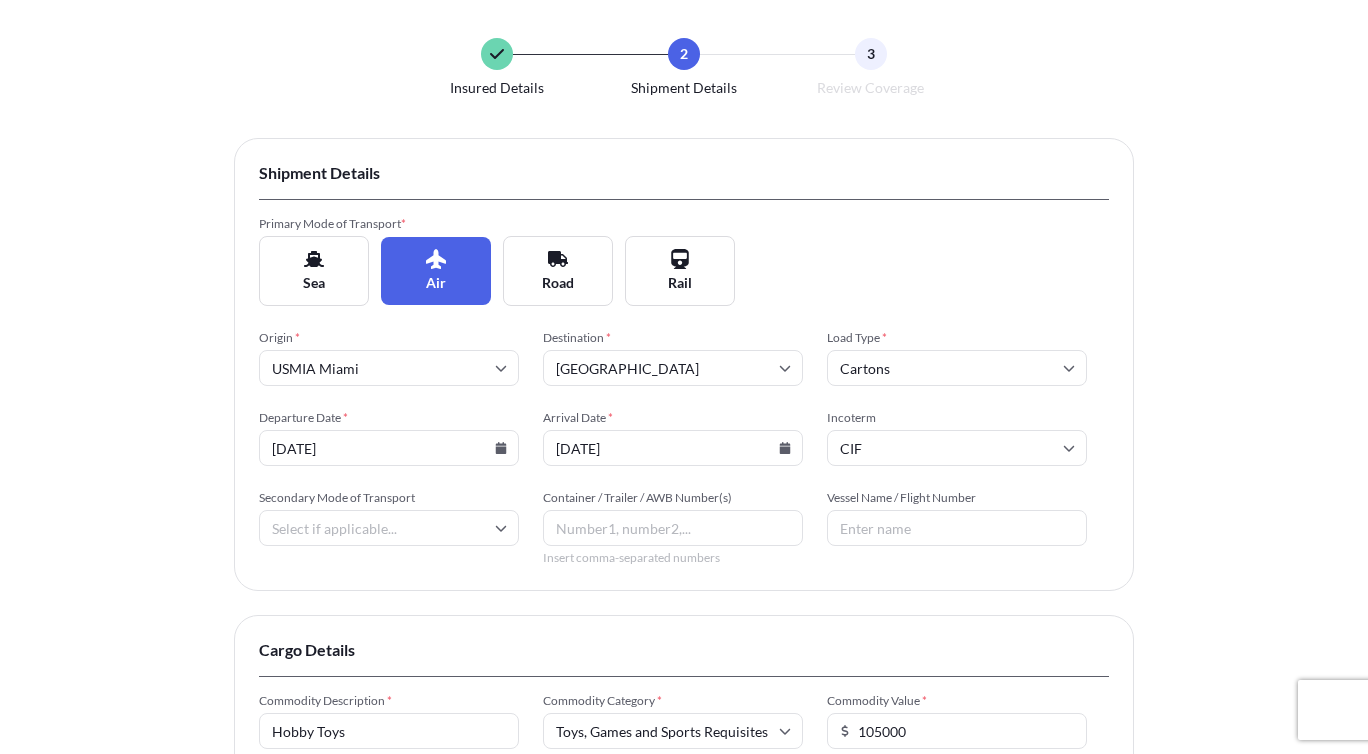 click 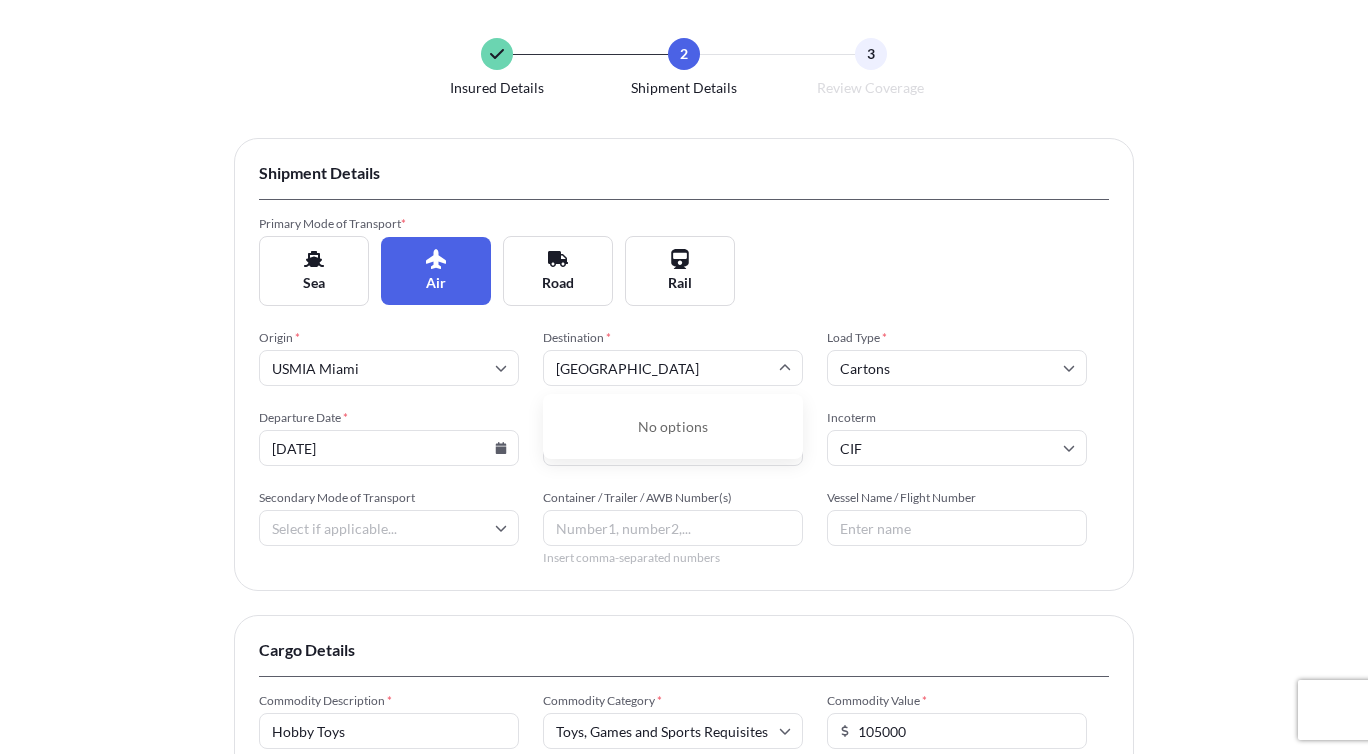 click 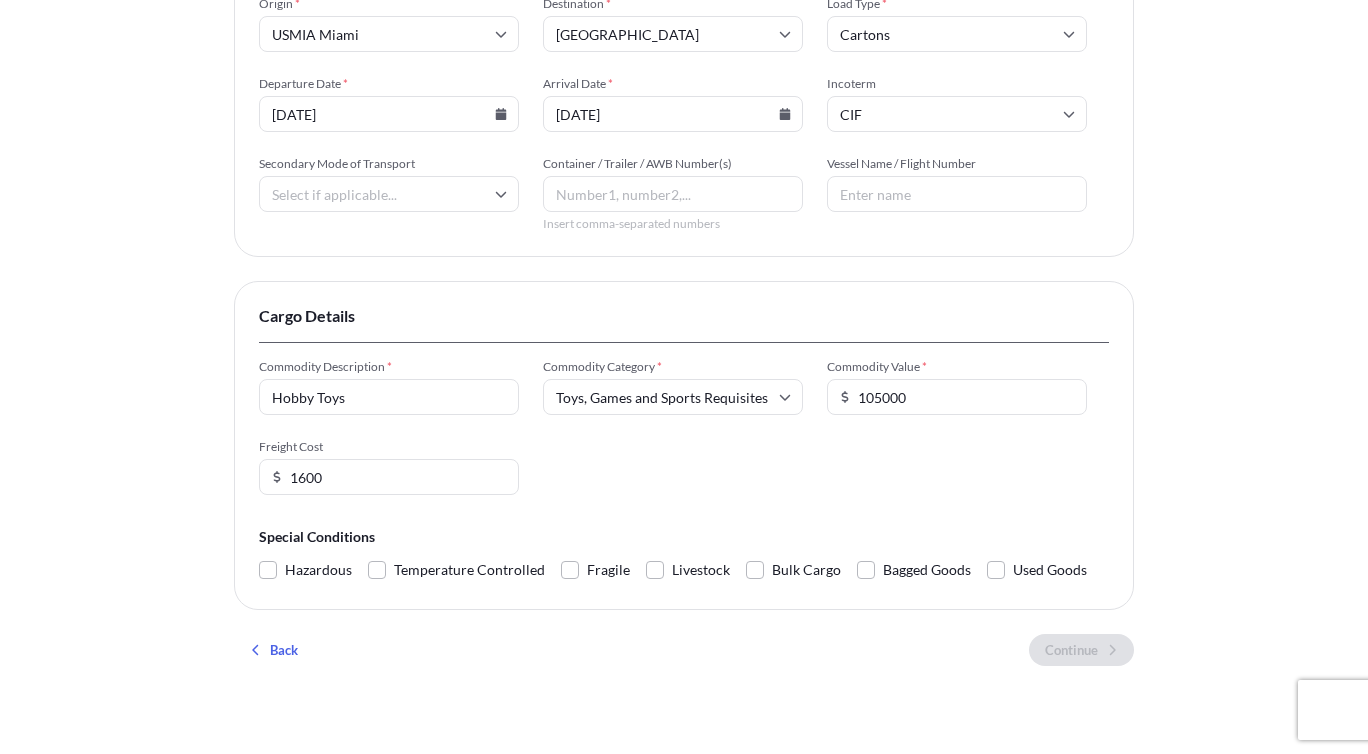 scroll, scrollTop: 476, scrollLeft: 0, axis: vertical 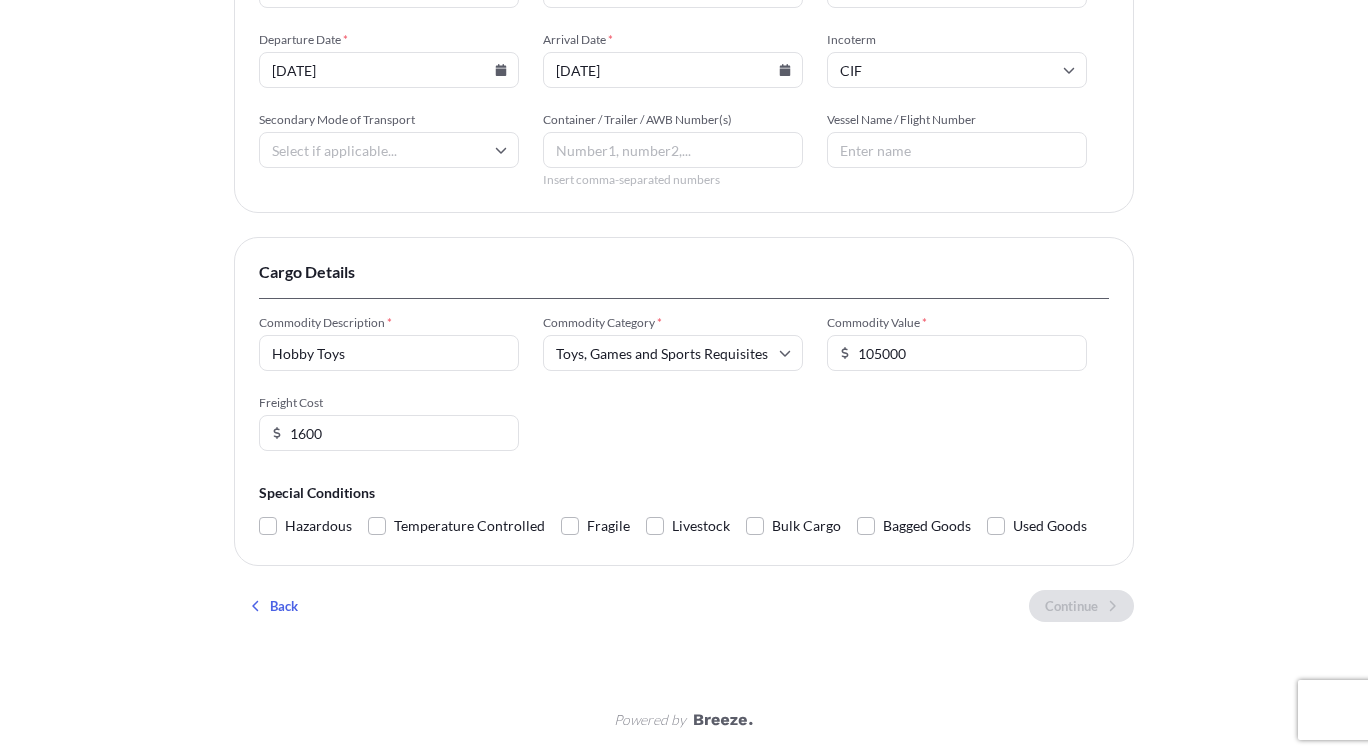 click on "Hobby Toys" at bounding box center [389, 353] 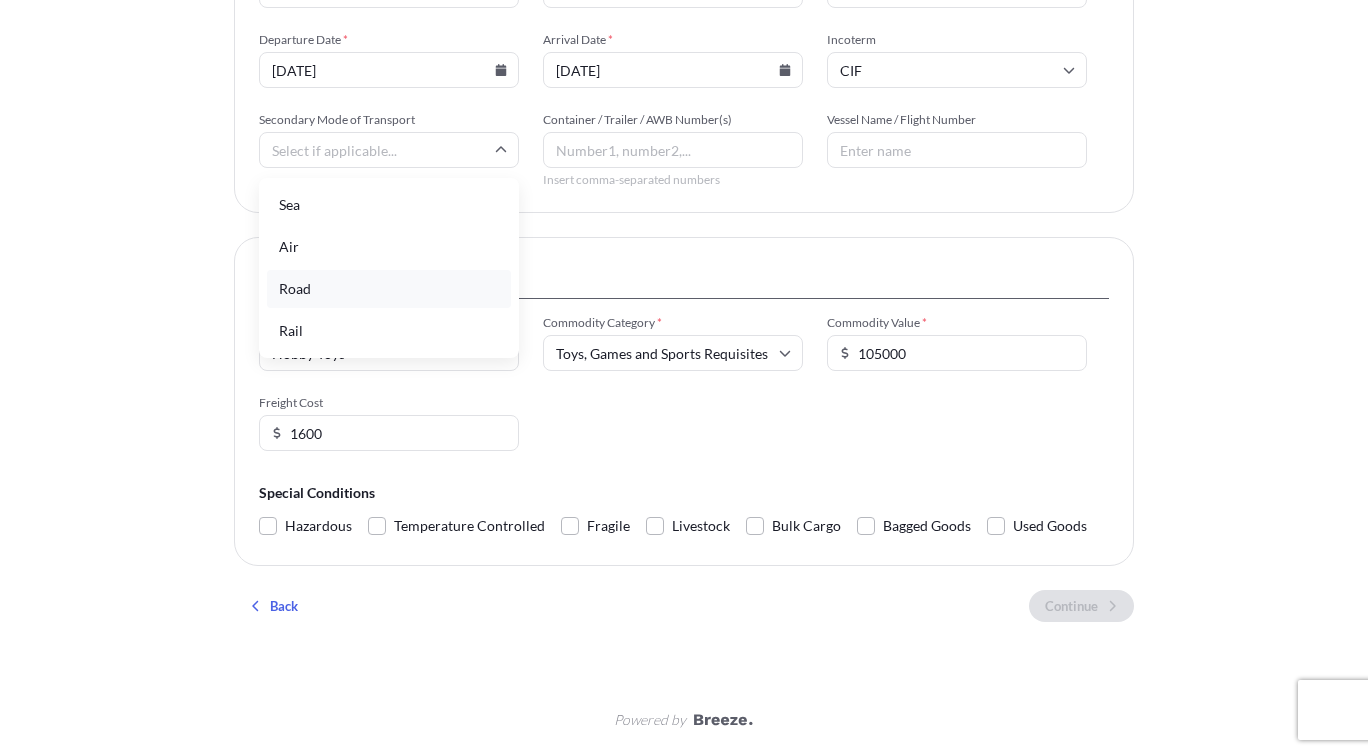 click on "Road" at bounding box center (389, 289) 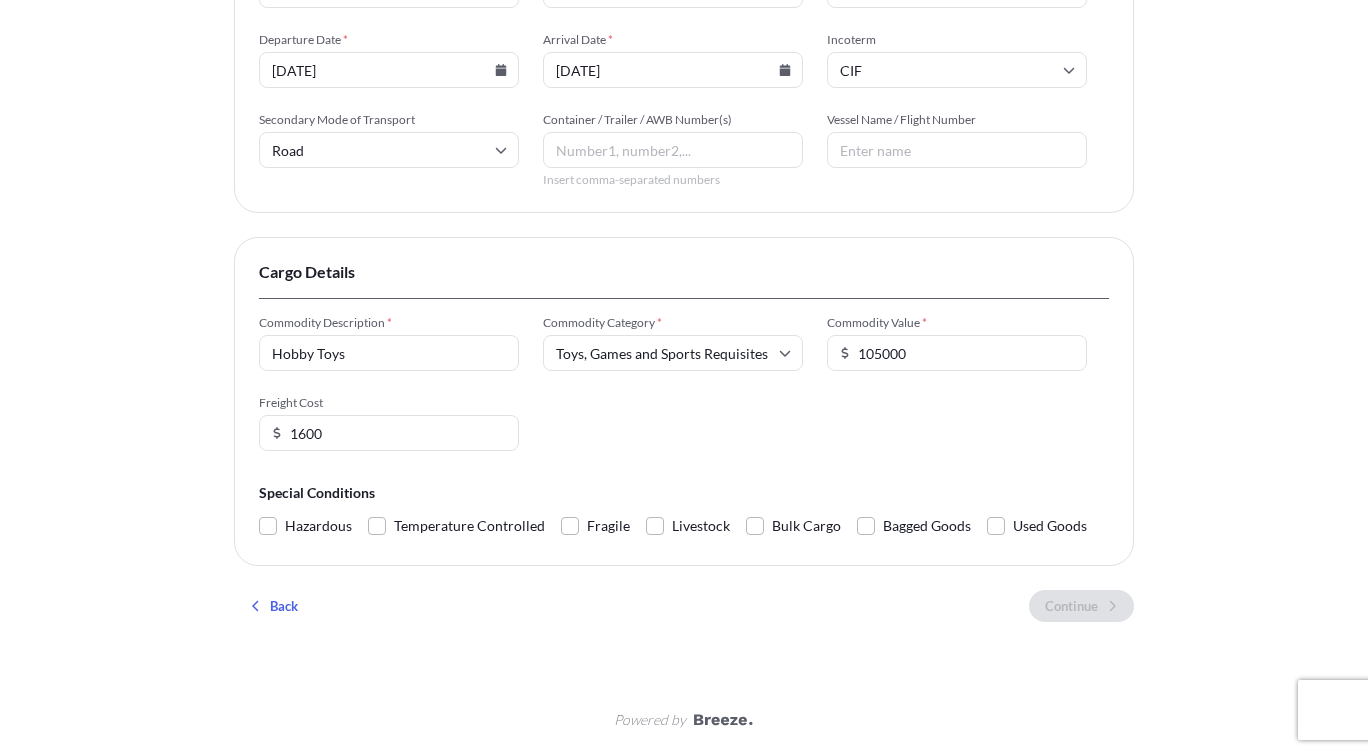 click on "Container / Trailer / AWB Number(s)" at bounding box center [673, 150] 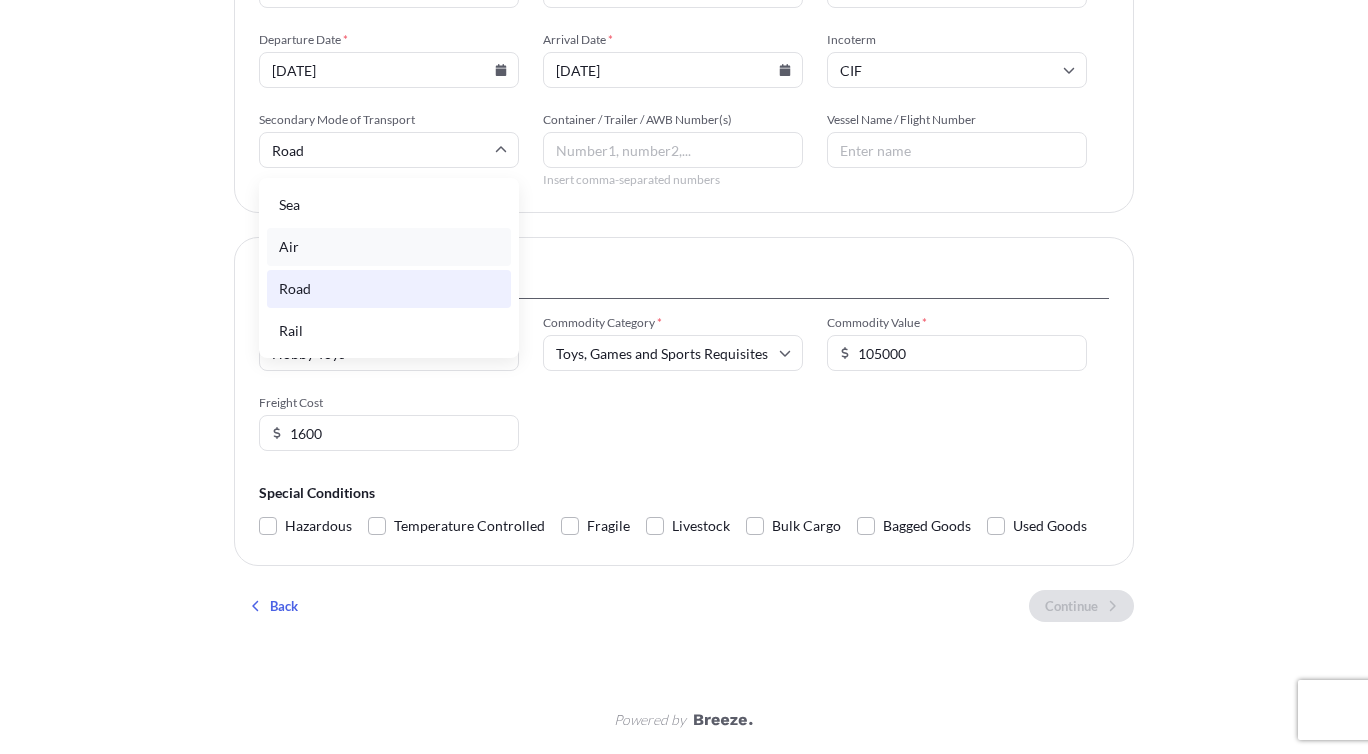 click on "Air" at bounding box center [389, 247] 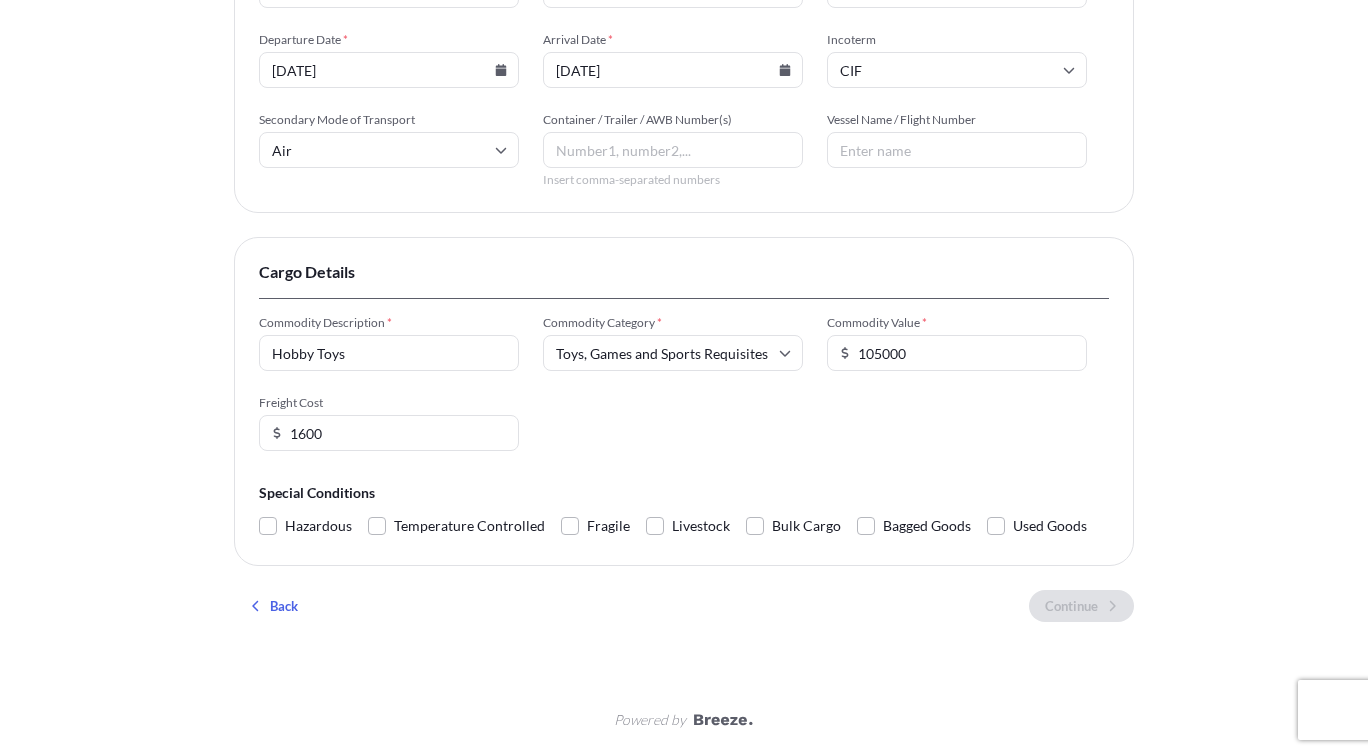 click on "Vessel Name / Flight Number" at bounding box center (957, 150) 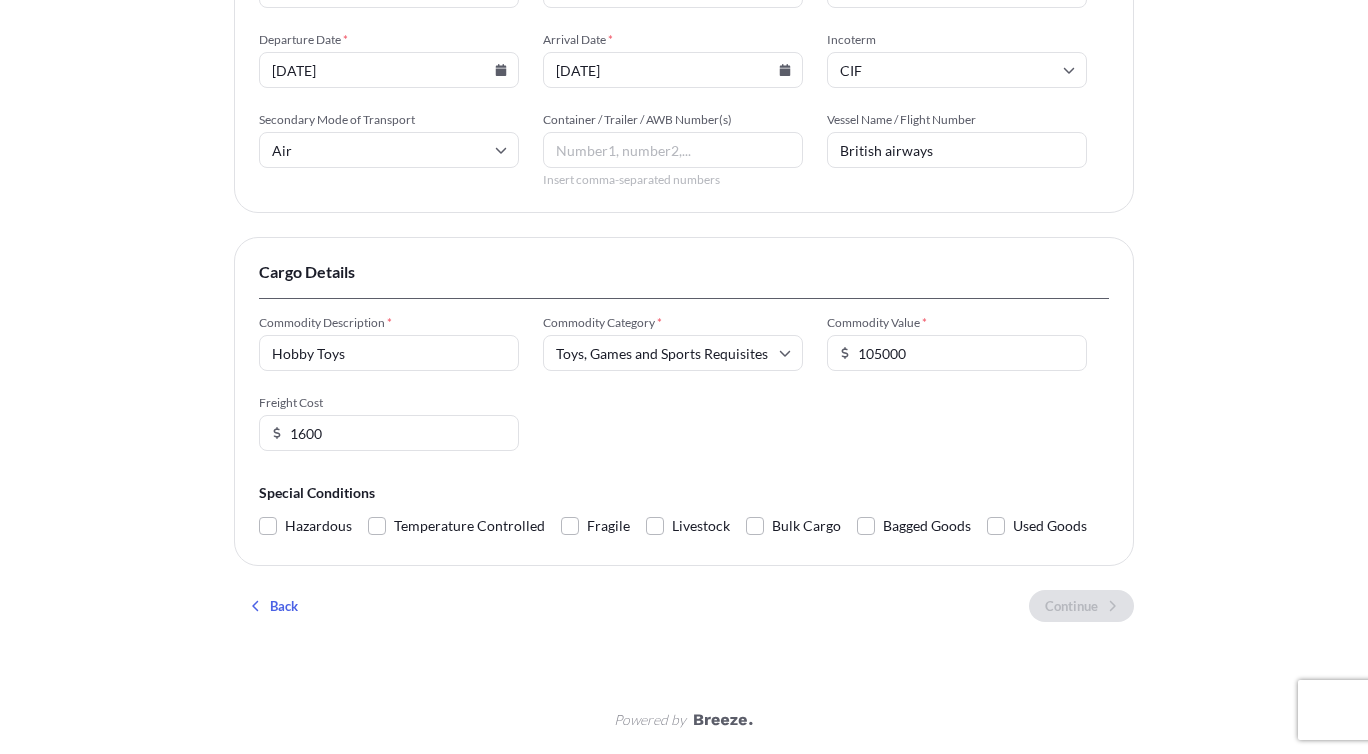 type on "British airways" 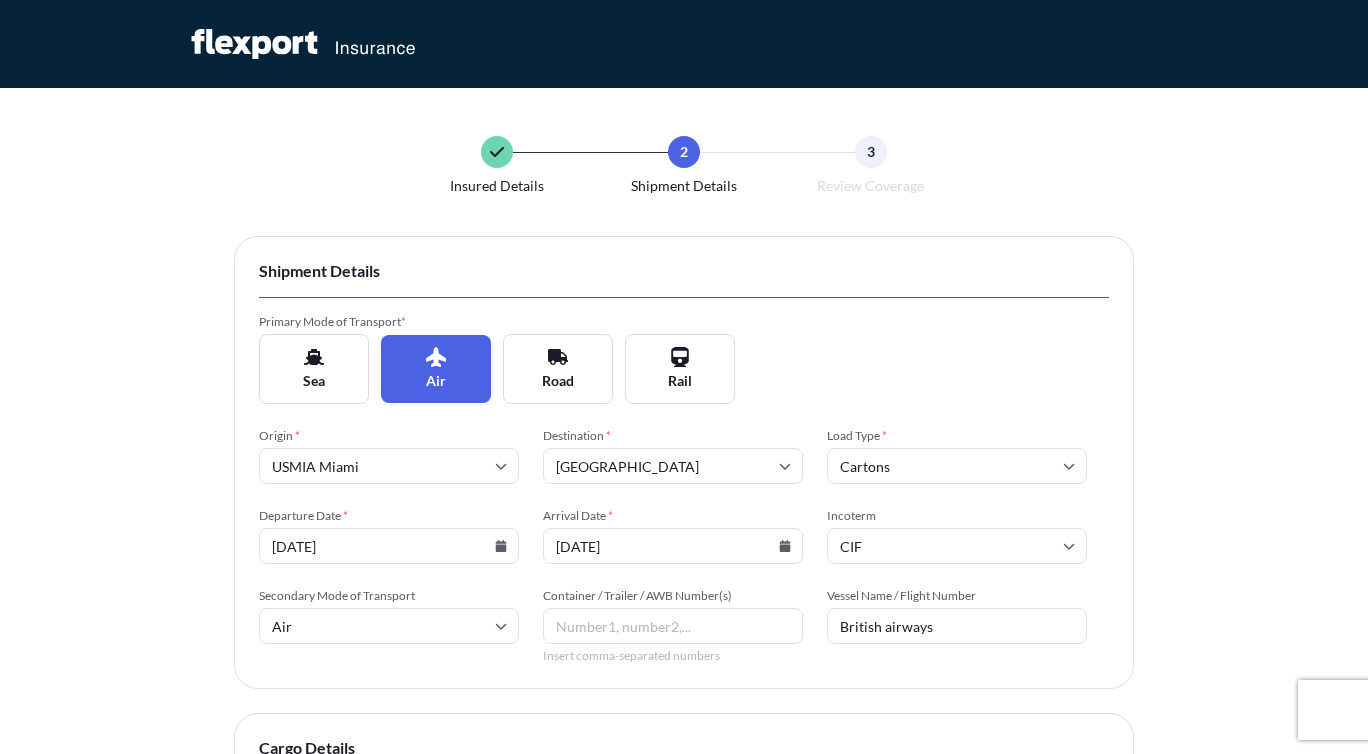 type 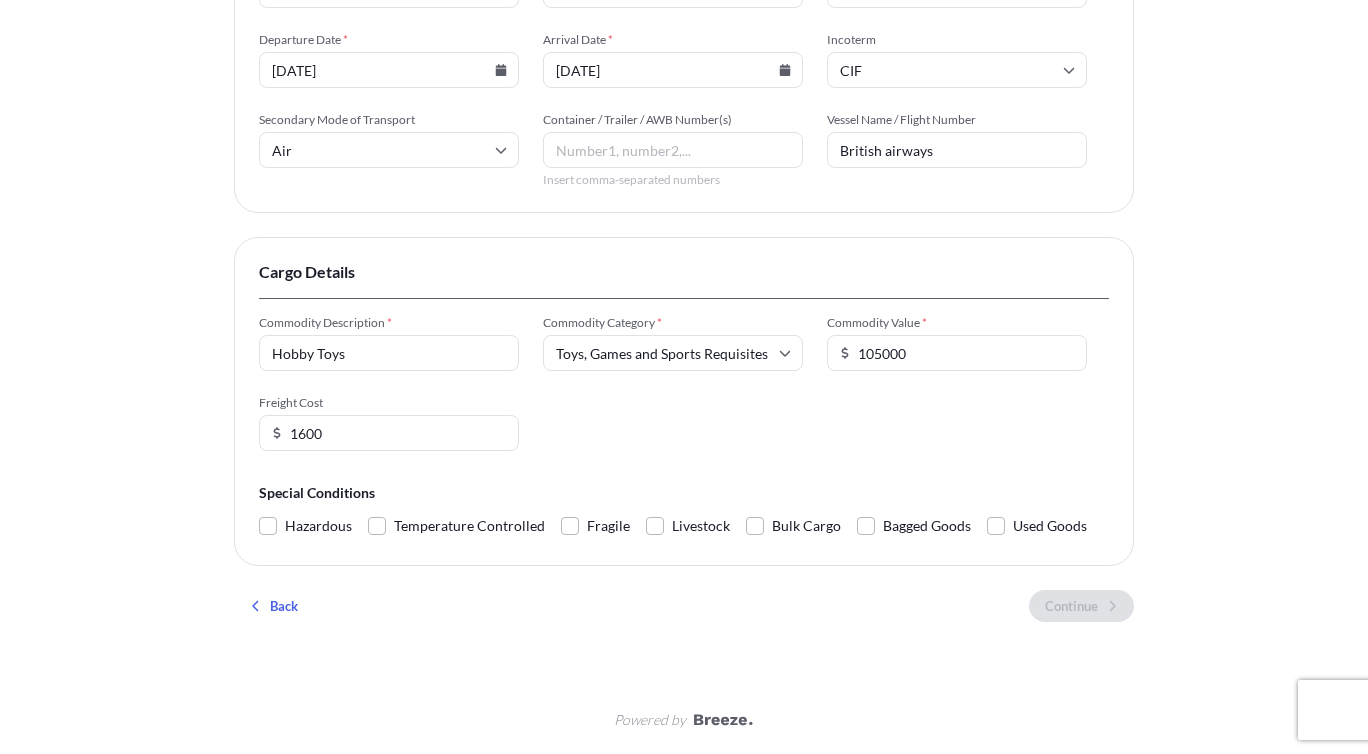 scroll, scrollTop: 467, scrollLeft: 0, axis: vertical 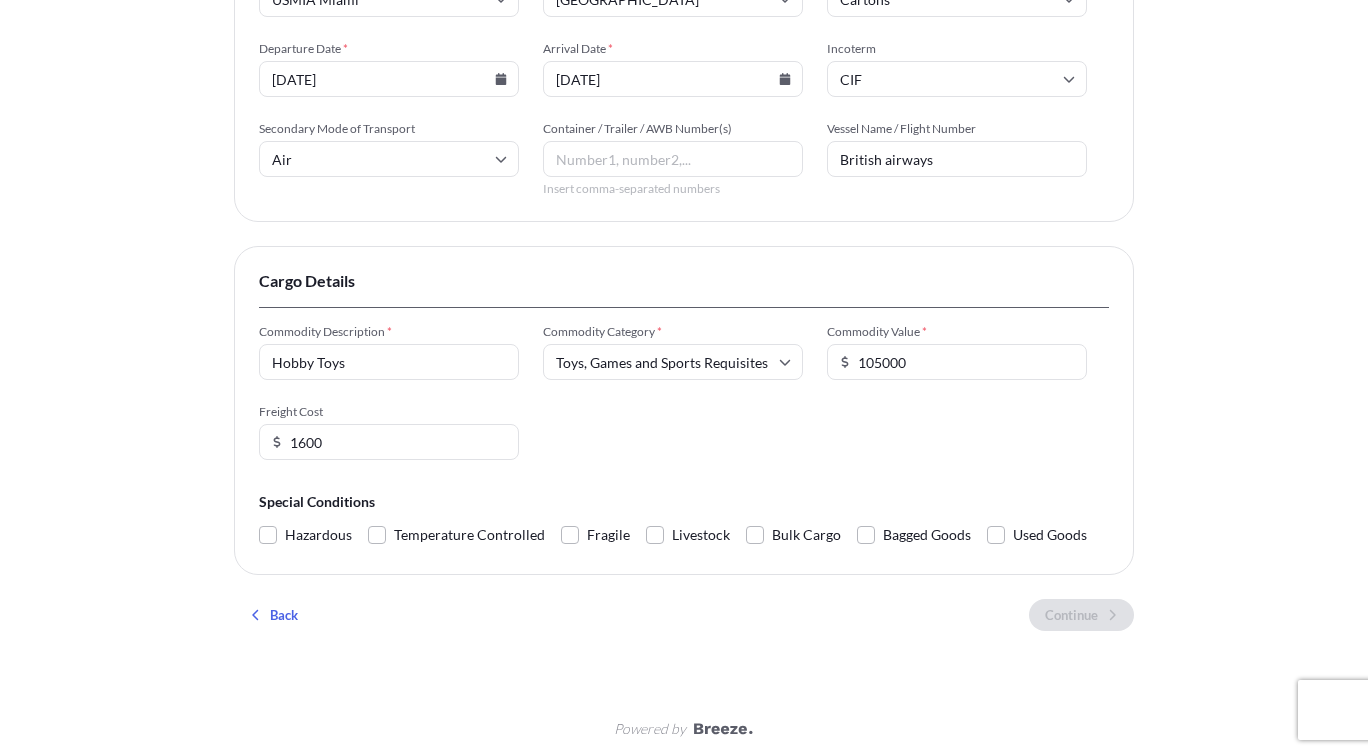 click on "Container / Trailer / AWB Number(s)" at bounding box center [673, 159] 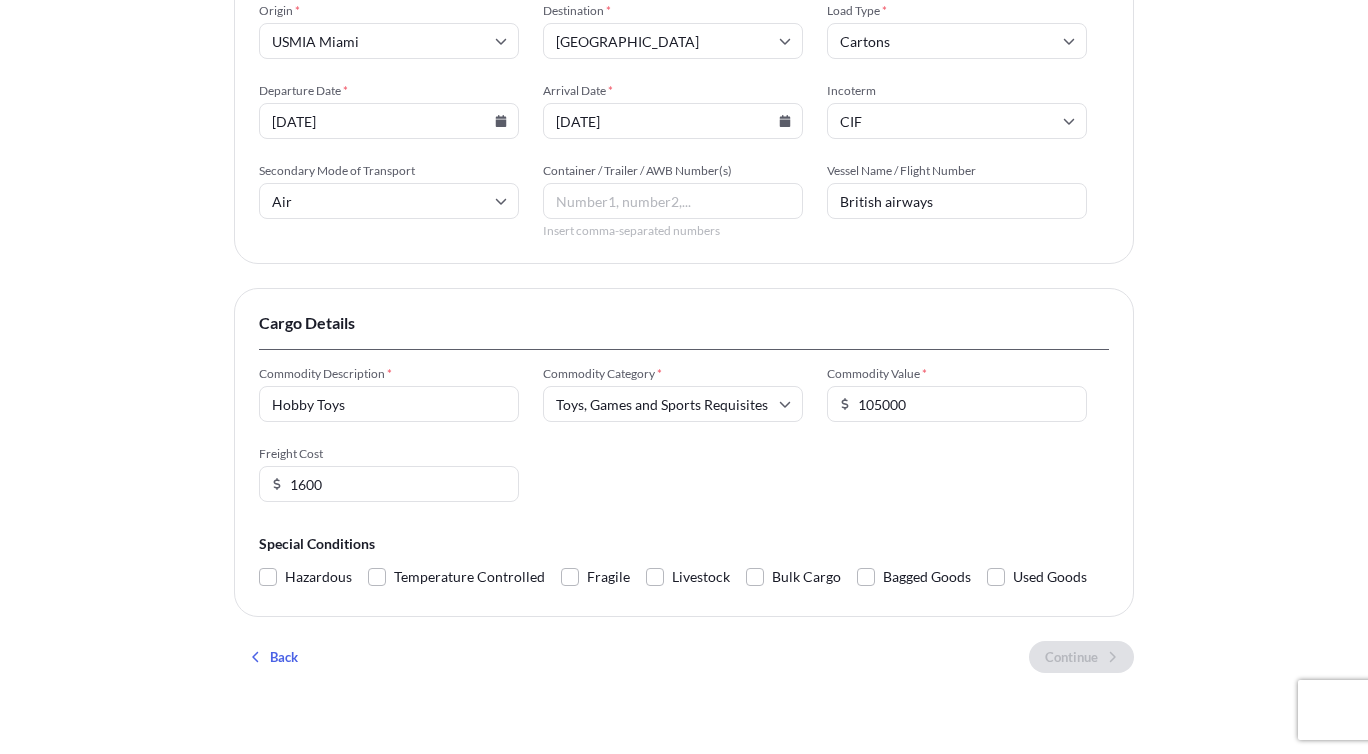 scroll, scrollTop: 476, scrollLeft: 0, axis: vertical 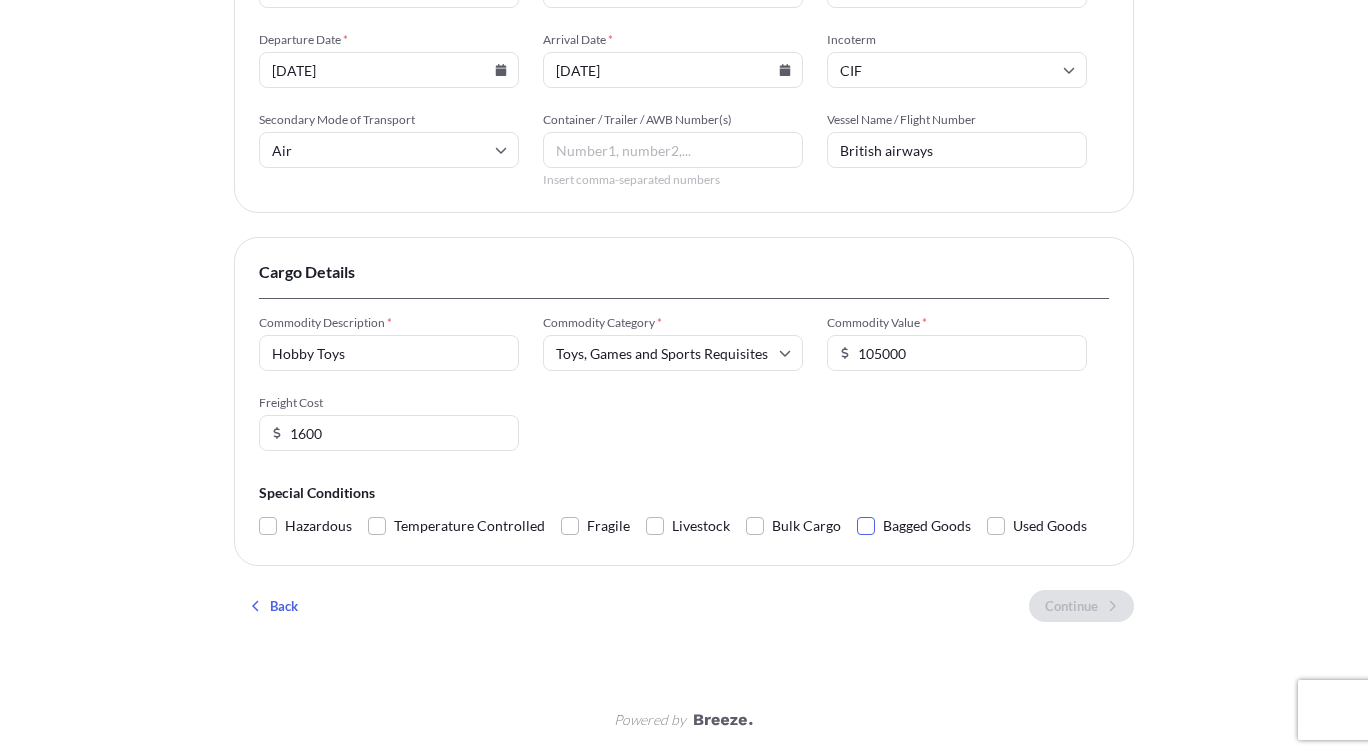 click at bounding box center [866, 526] 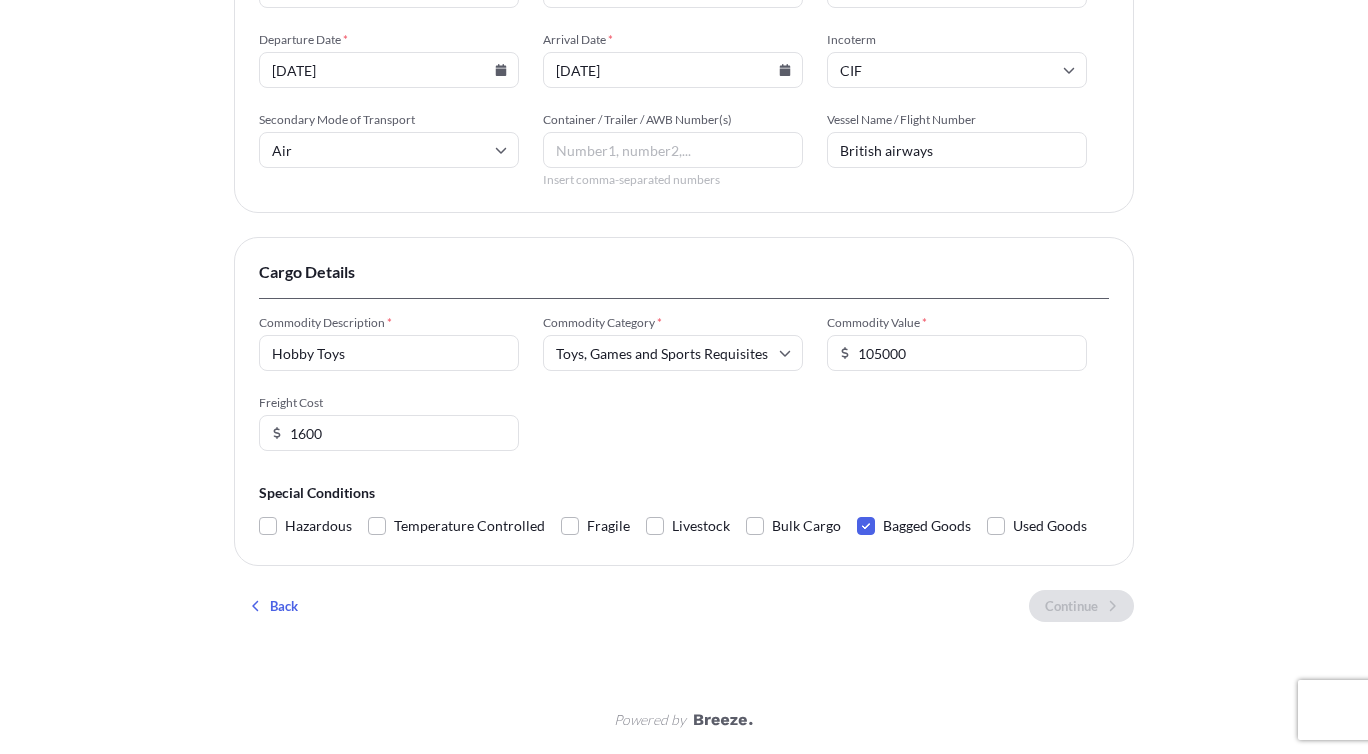 click at bounding box center [866, 526] 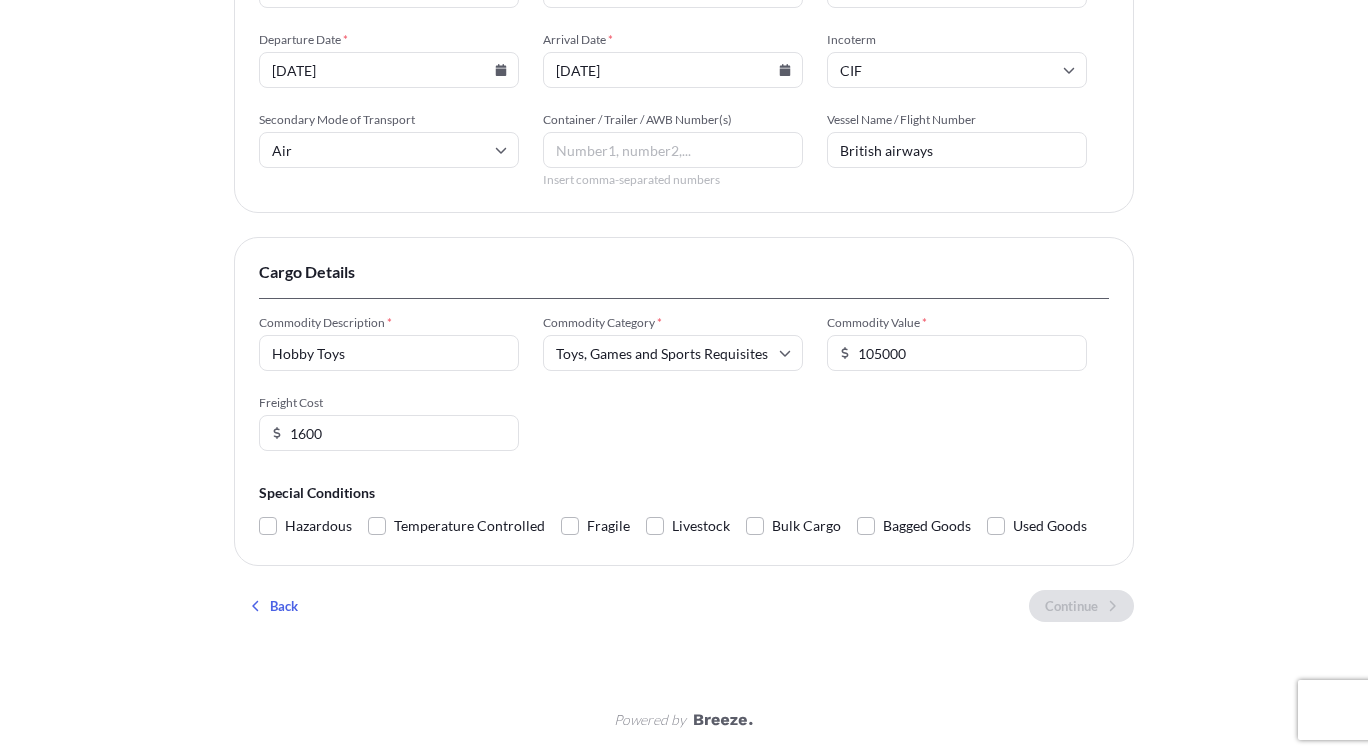 scroll, scrollTop: 0, scrollLeft: 0, axis: both 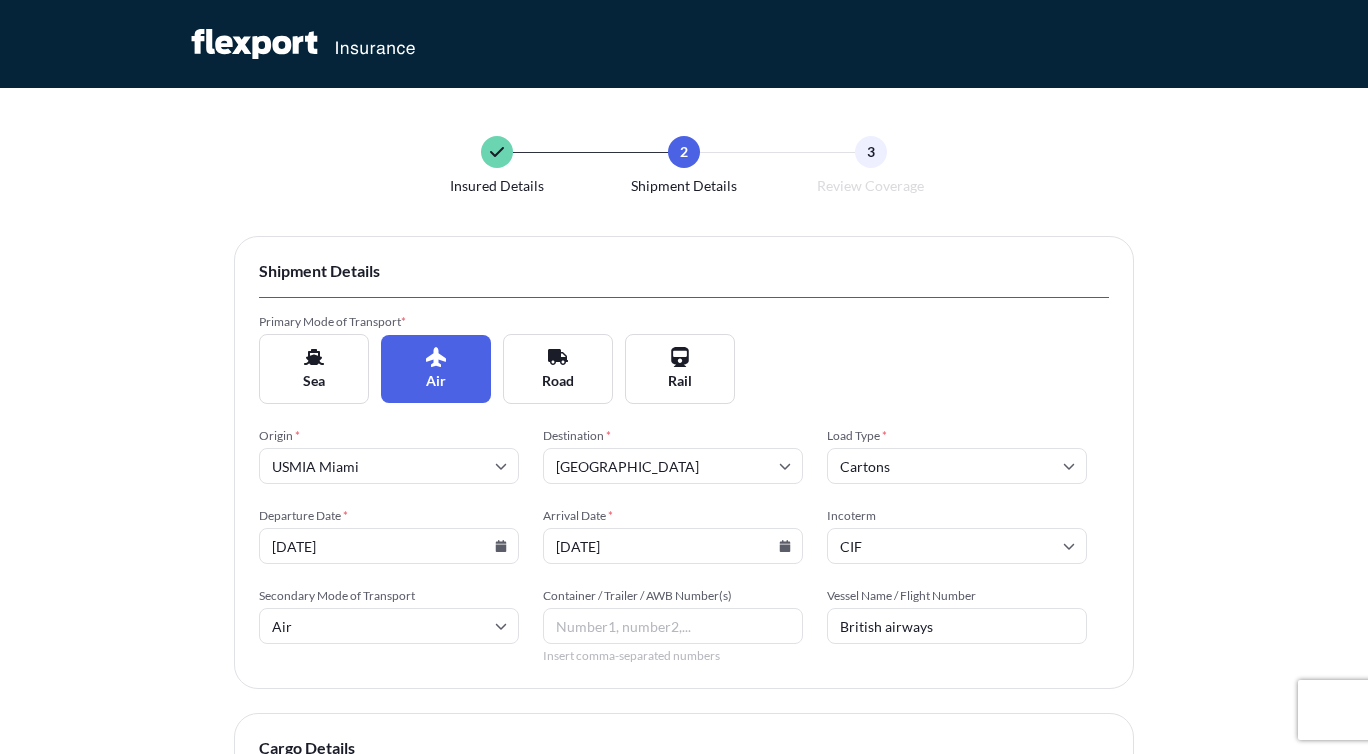 click 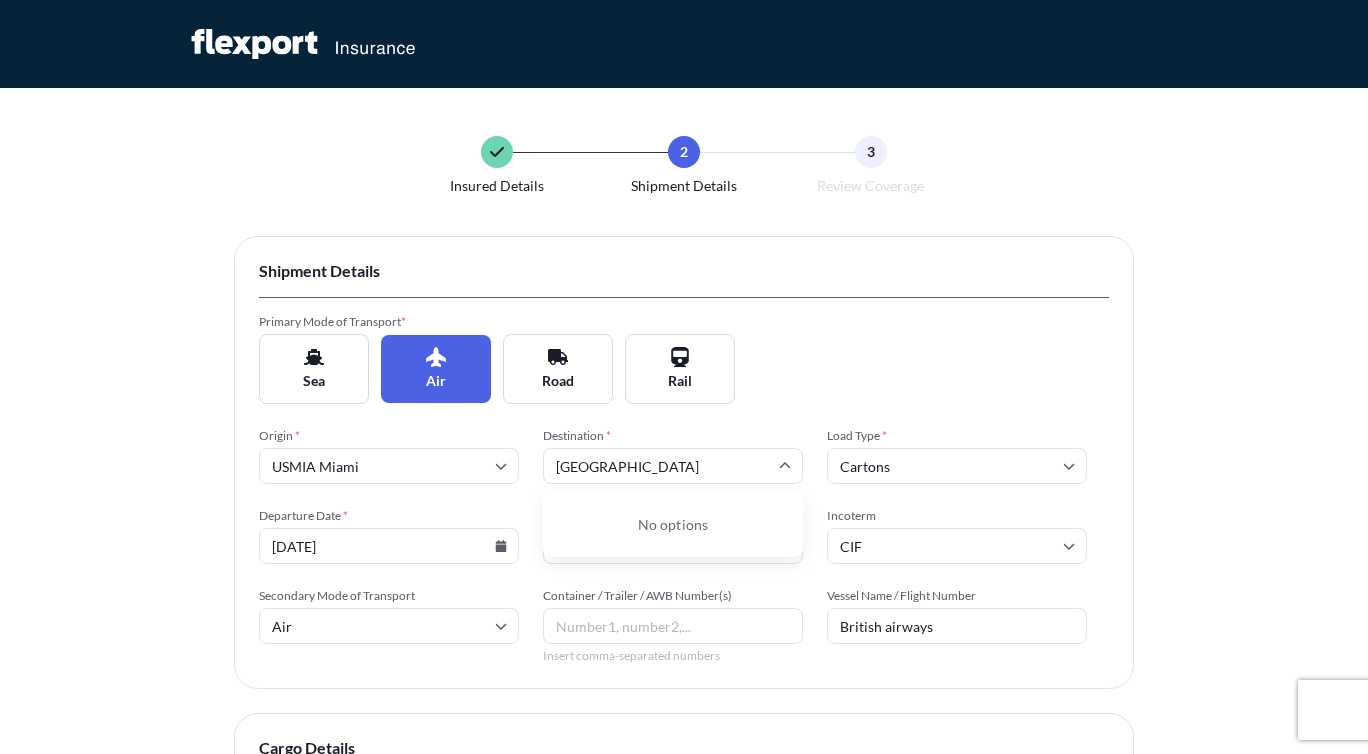 click on "No options" at bounding box center (673, 524) 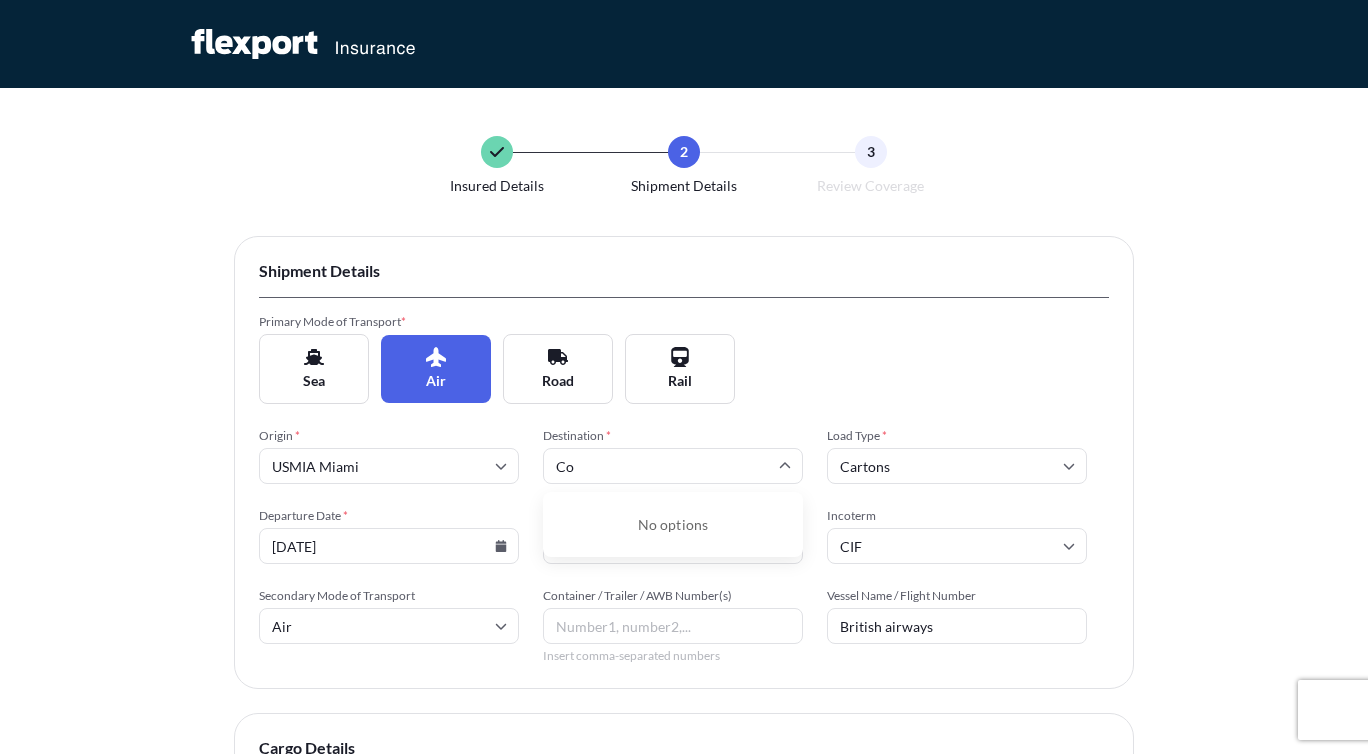 type on "C" 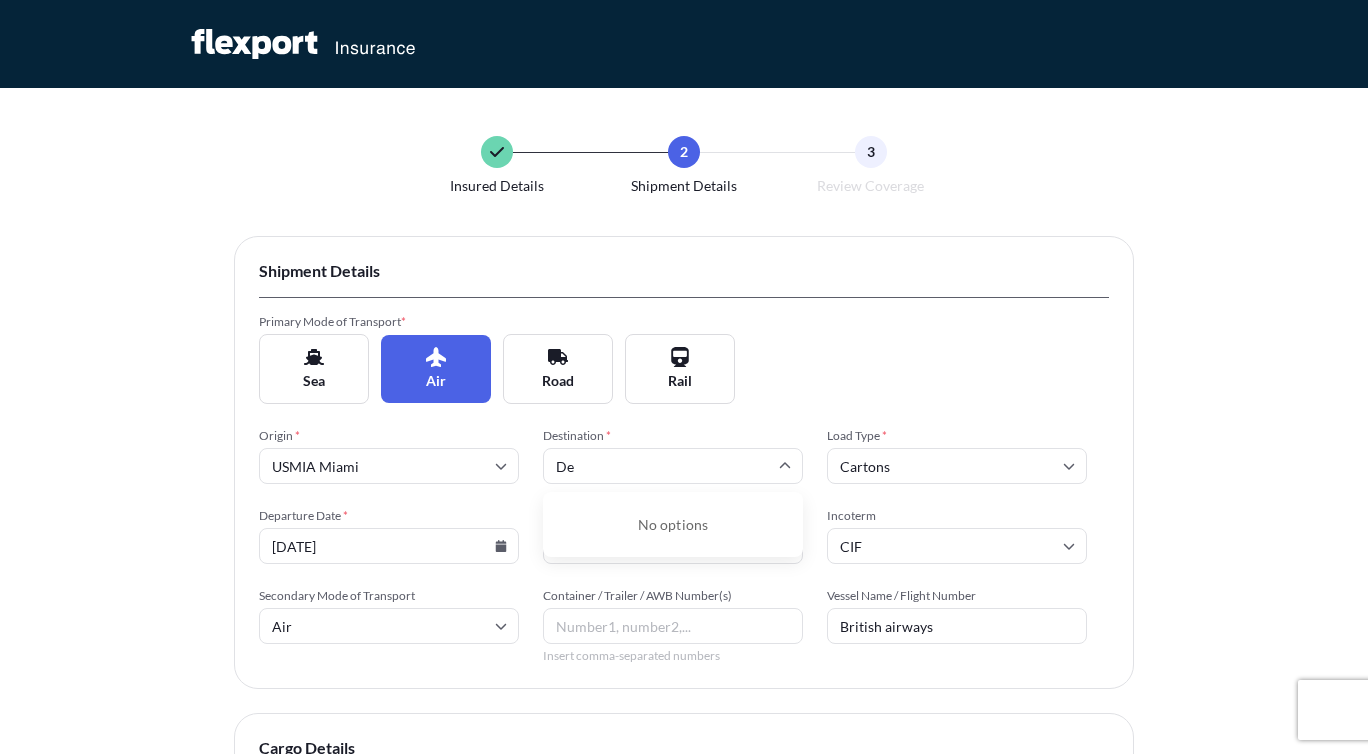 type on "D" 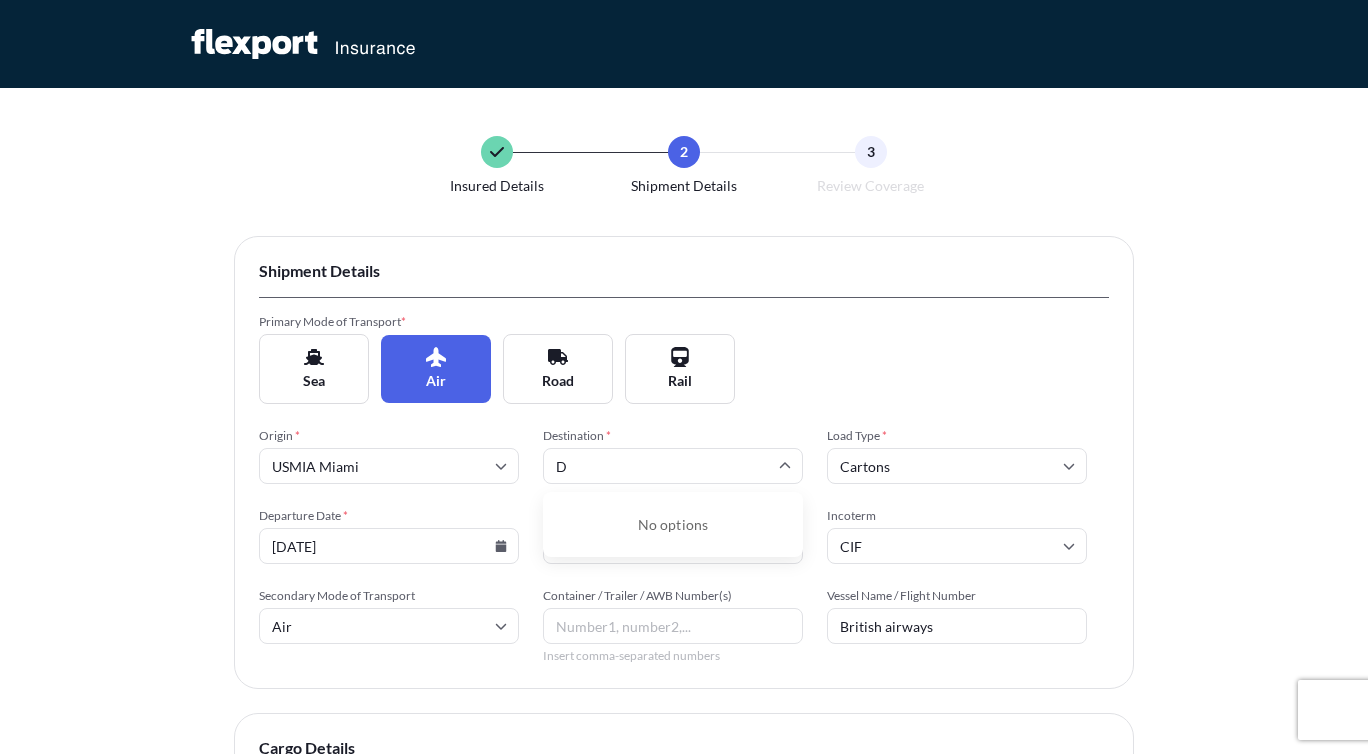 type 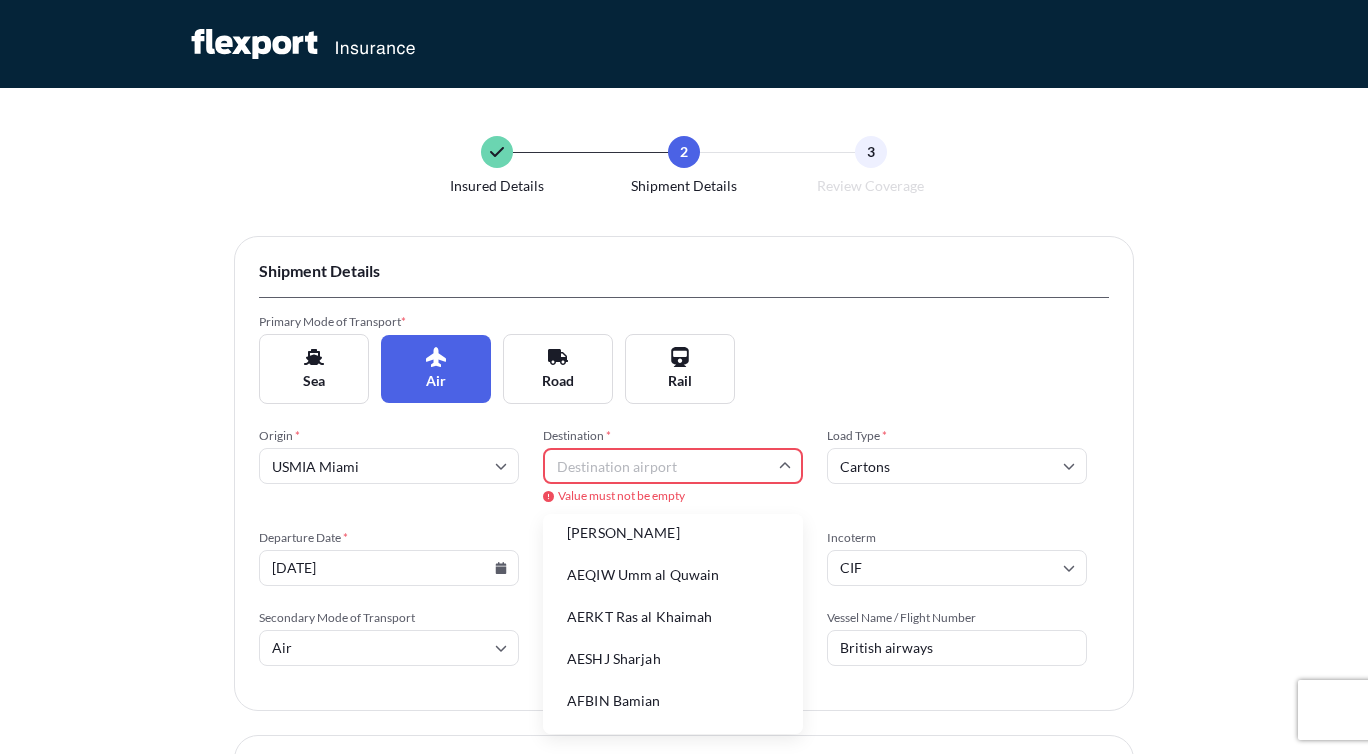 scroll, scrollTop: 422, scrollLeft: 0, axis: vertical 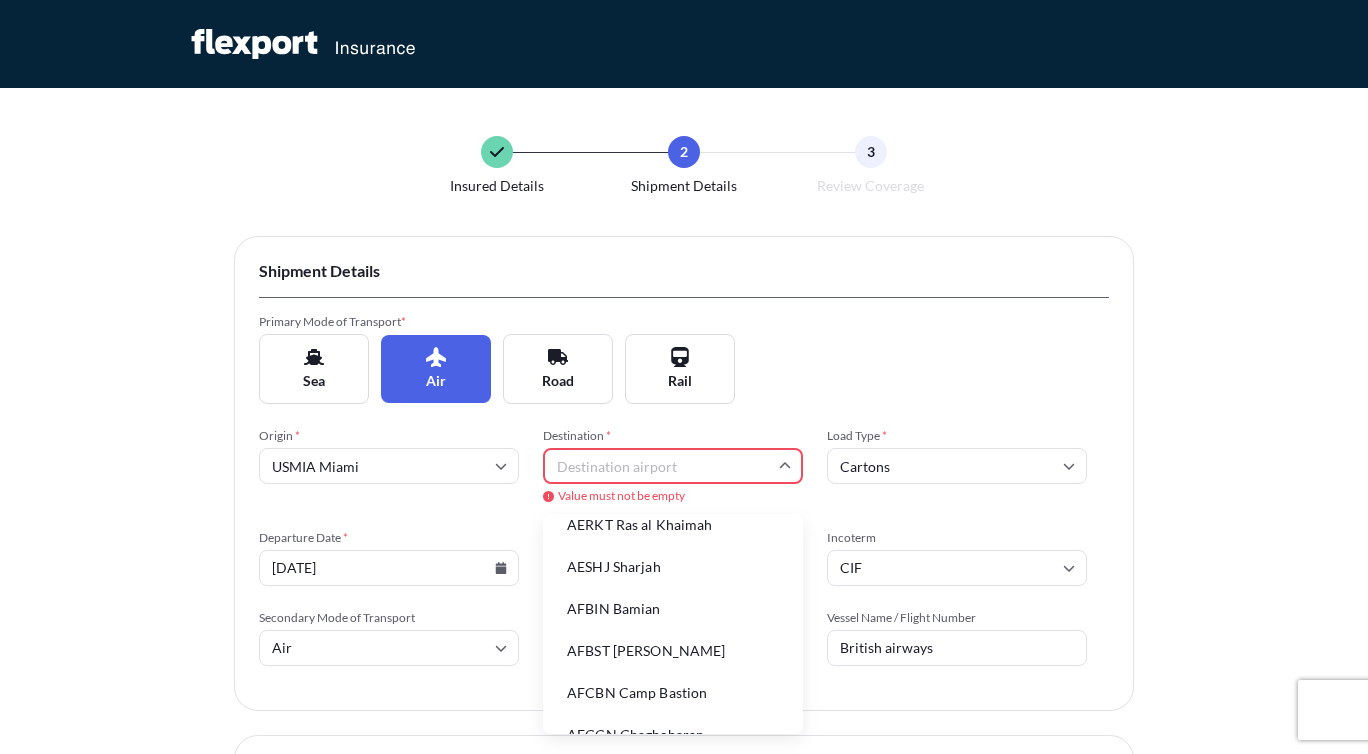 click on "AESHJ Sharjah" at bounding box center (673, 567) 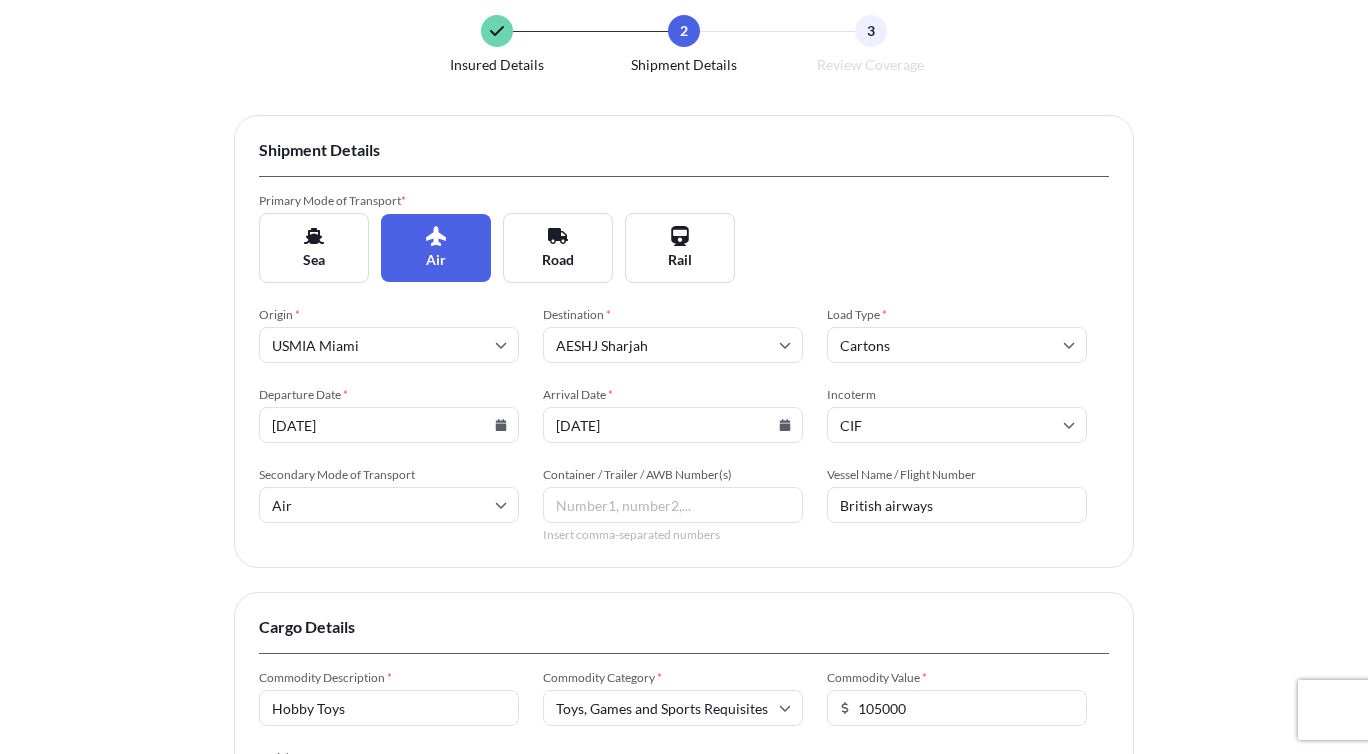 scroll, scrollTop: 89, scrollLeft: 0, axis: vertical 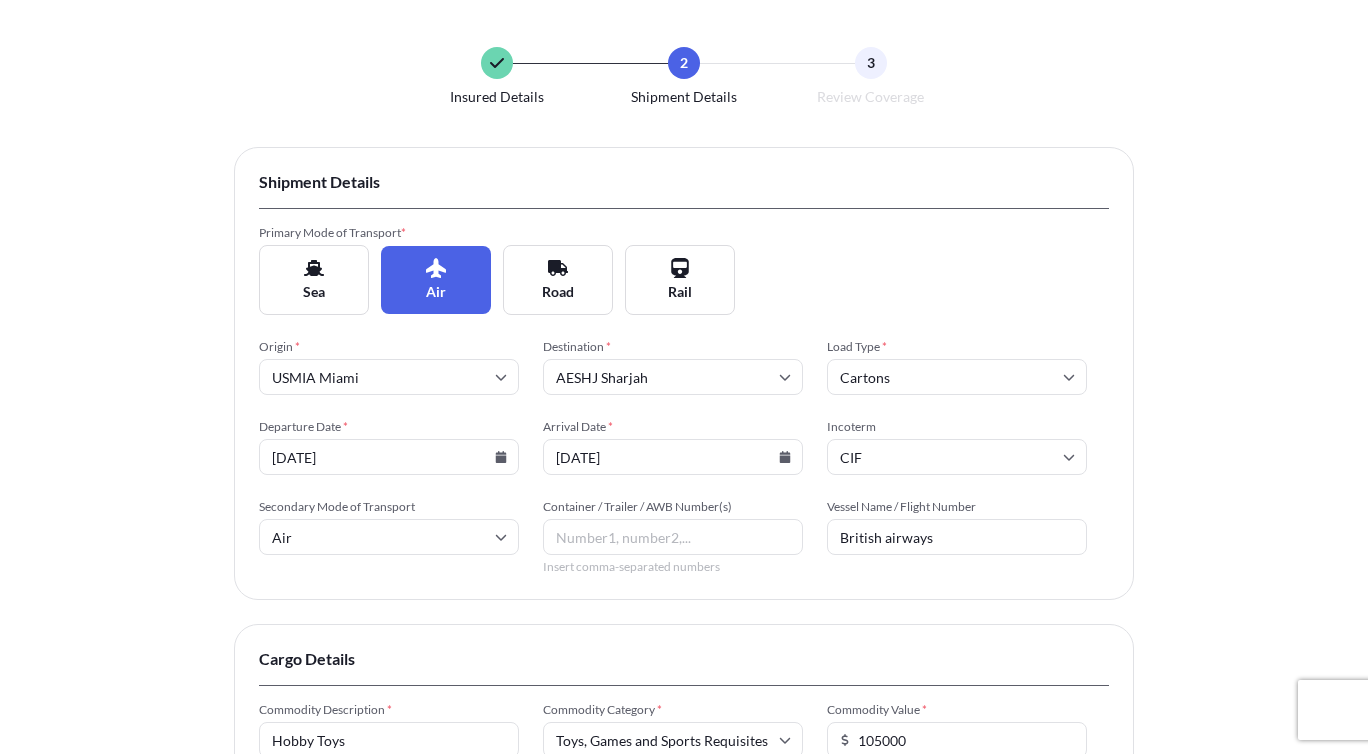 click 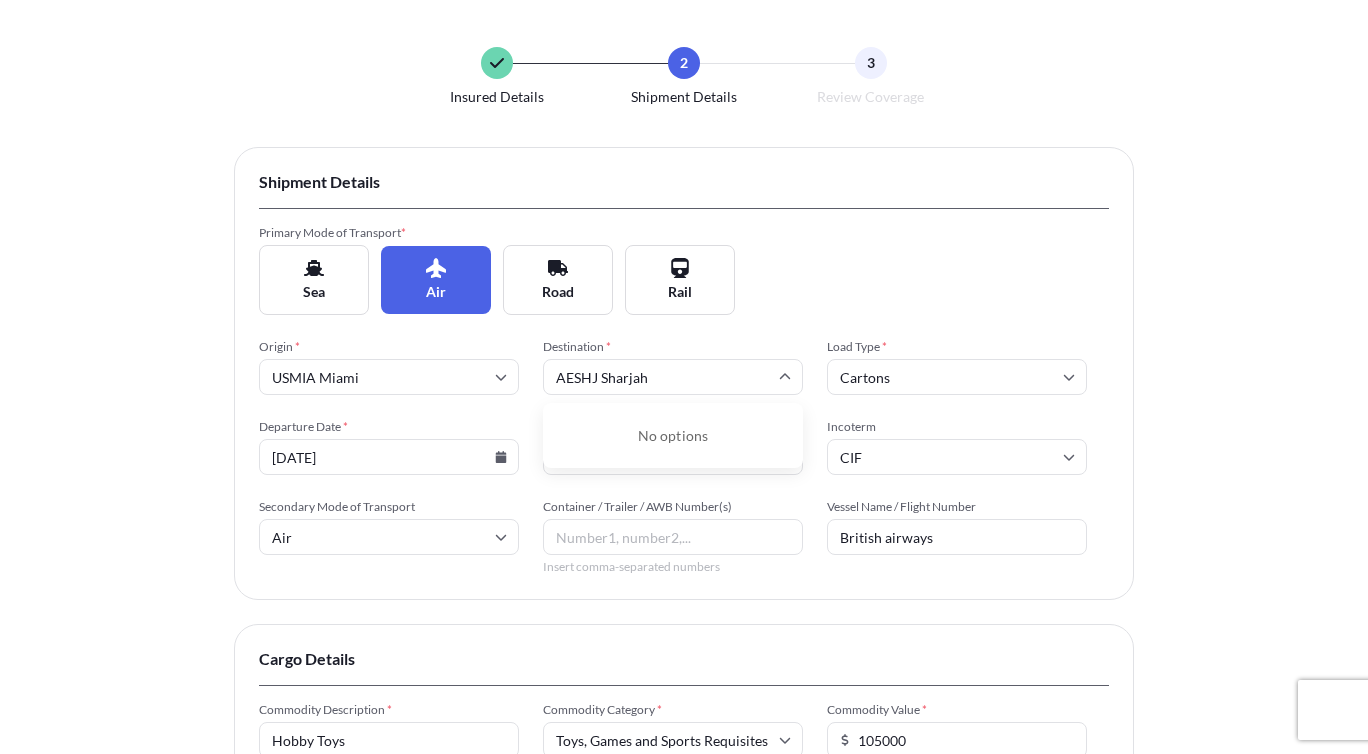 click on "AESHJ Sharjah" at bounding box center (673, 377) 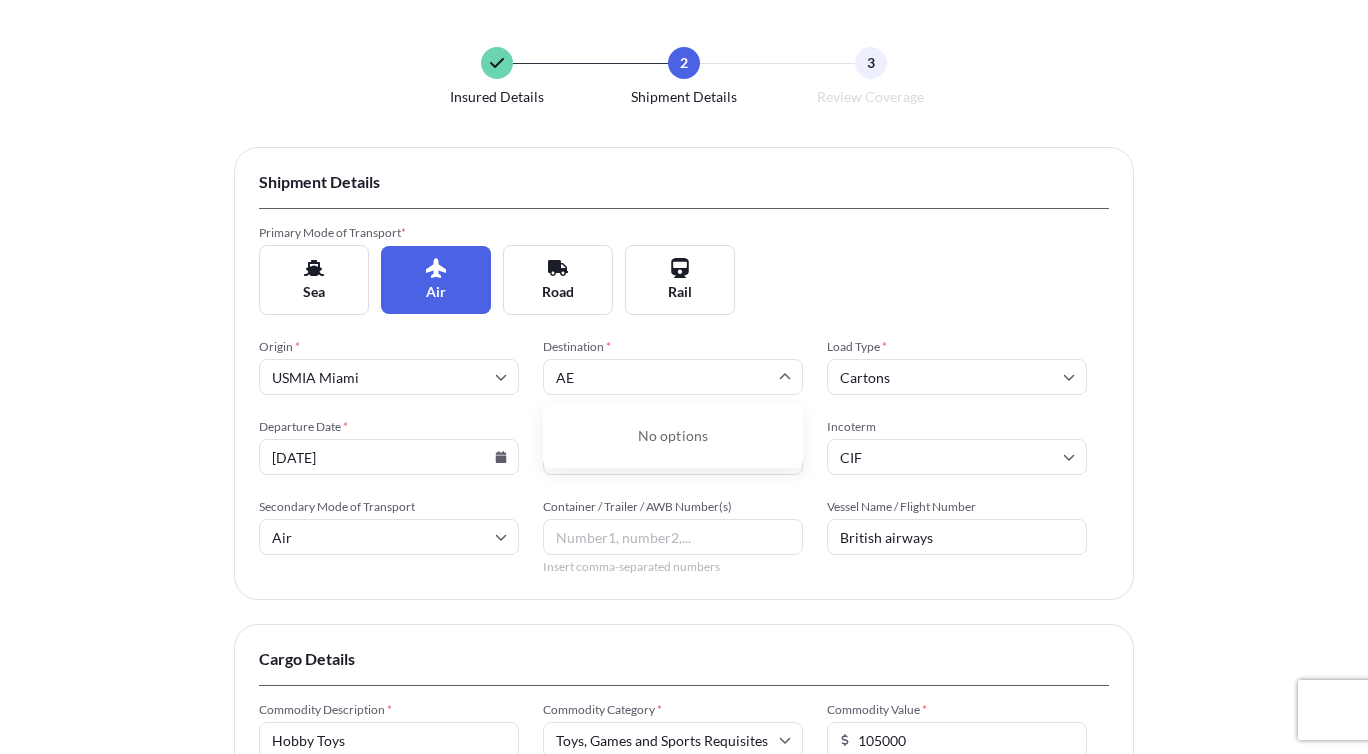 type on "A" 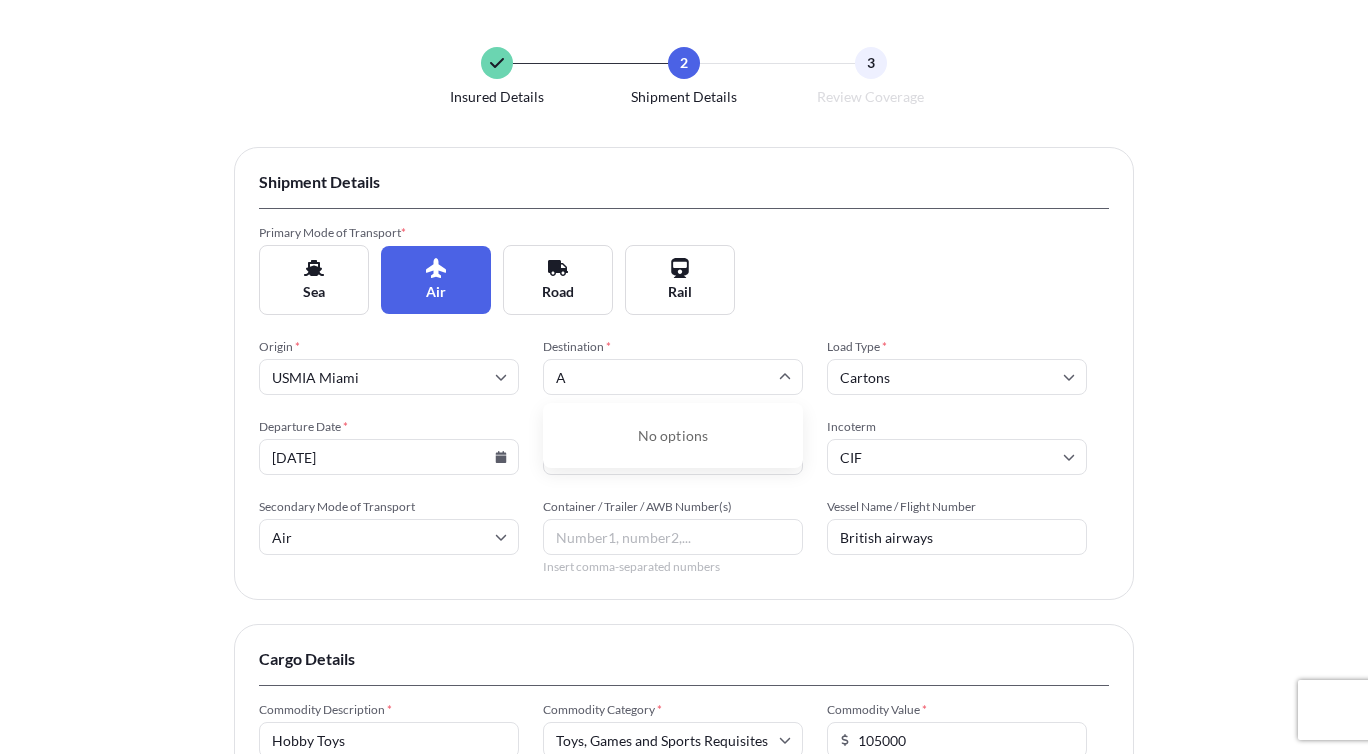 type 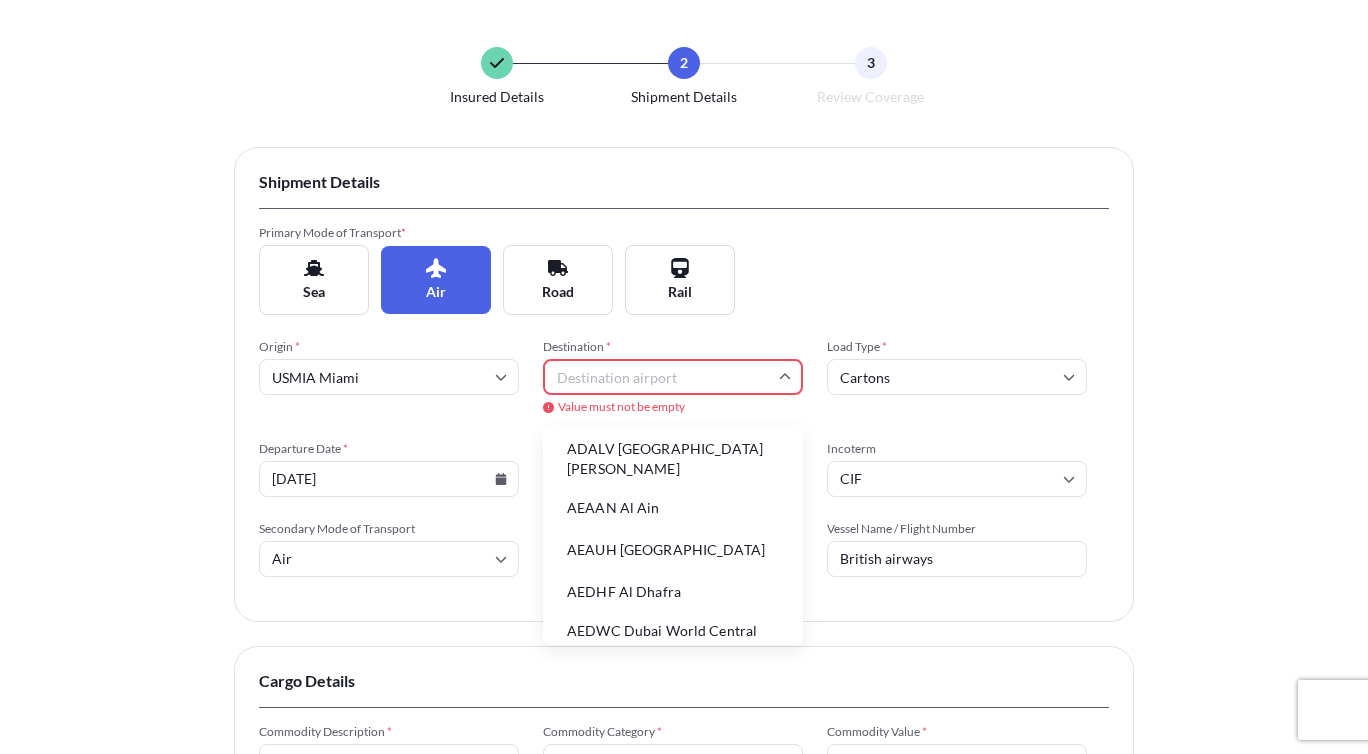 click on "Destination   *" at bounding box center [673, 377] 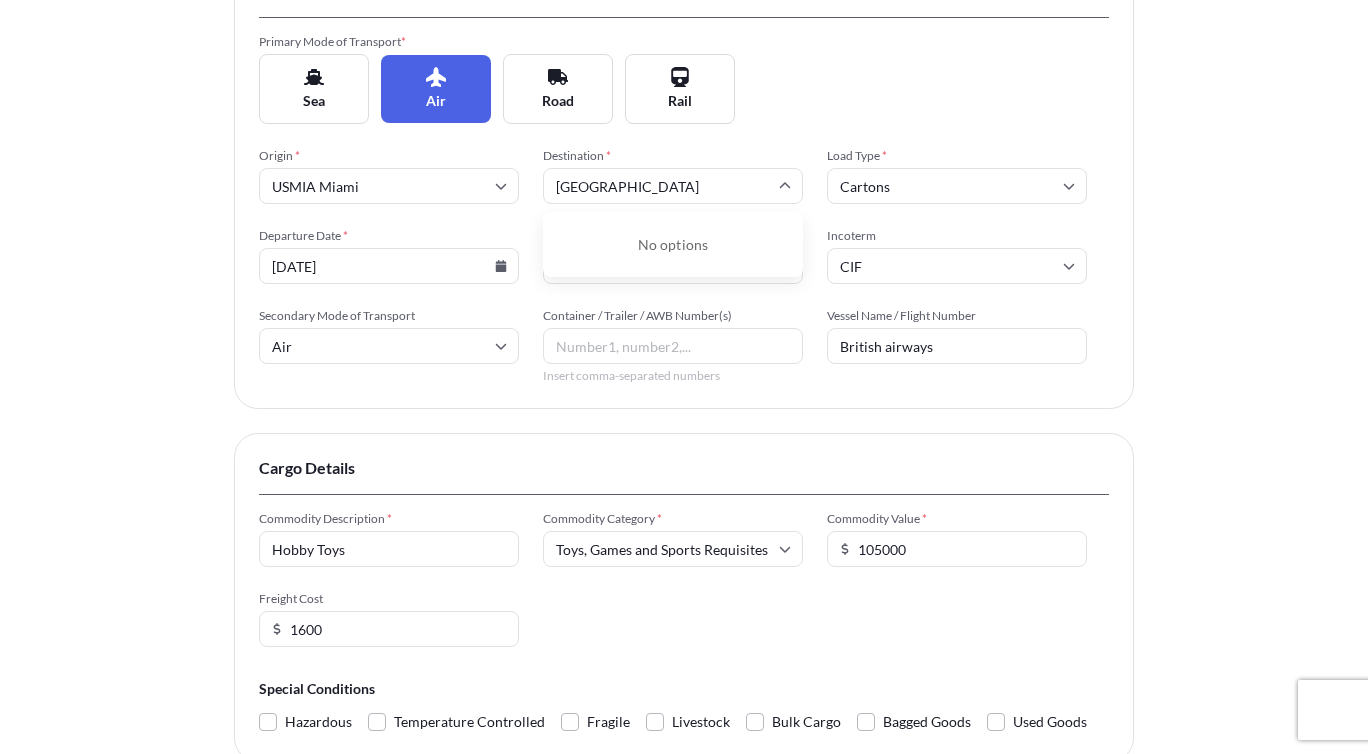 scroll, scrollTop: 191, scrollLeft: 0, axis: vertical 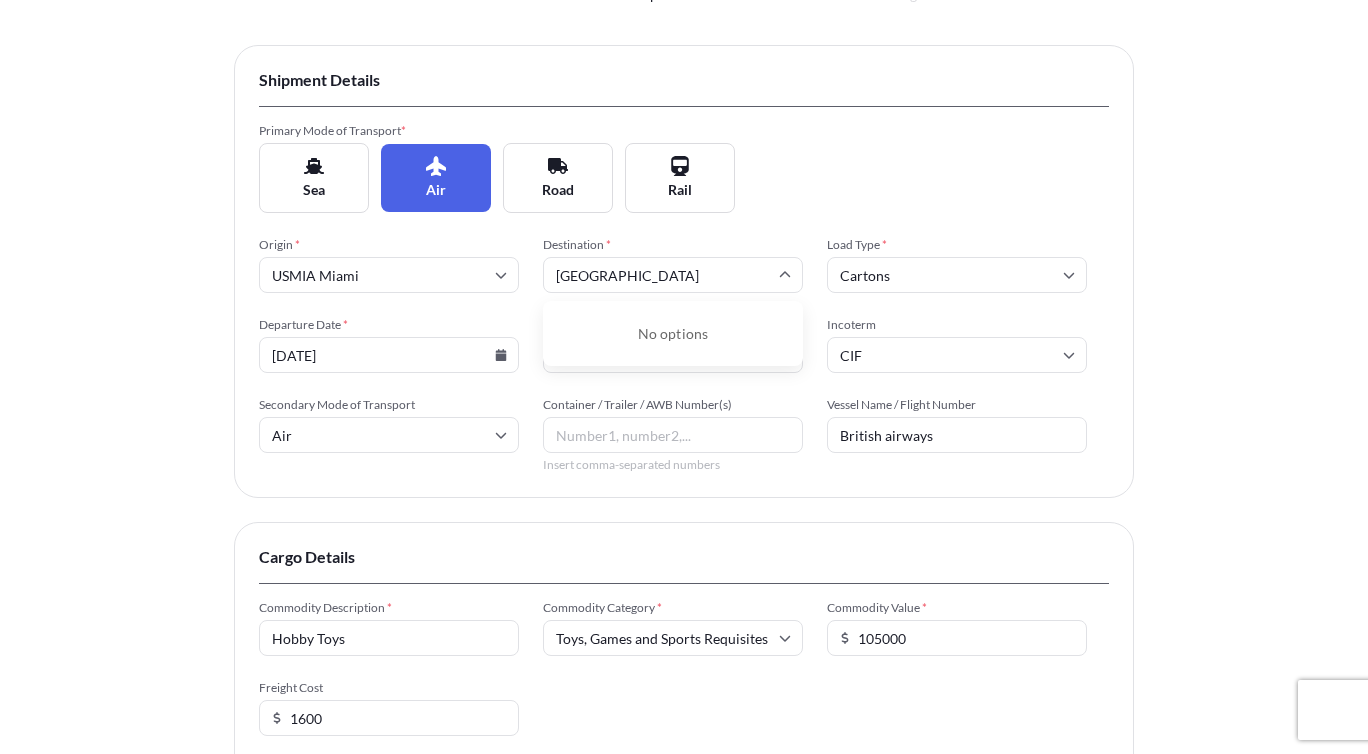 click on "[GEOGRAPHIC_DATA]" at bounding box center (673, 275) 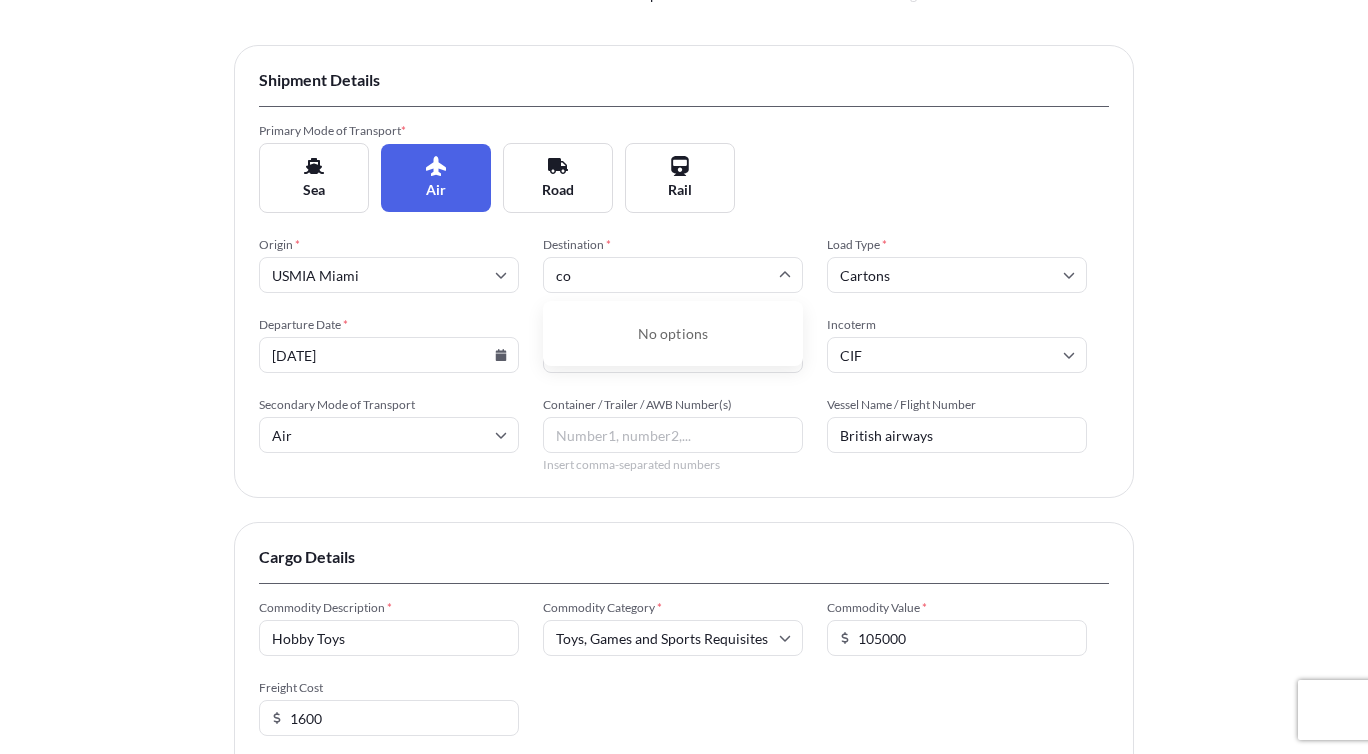 type on "c" 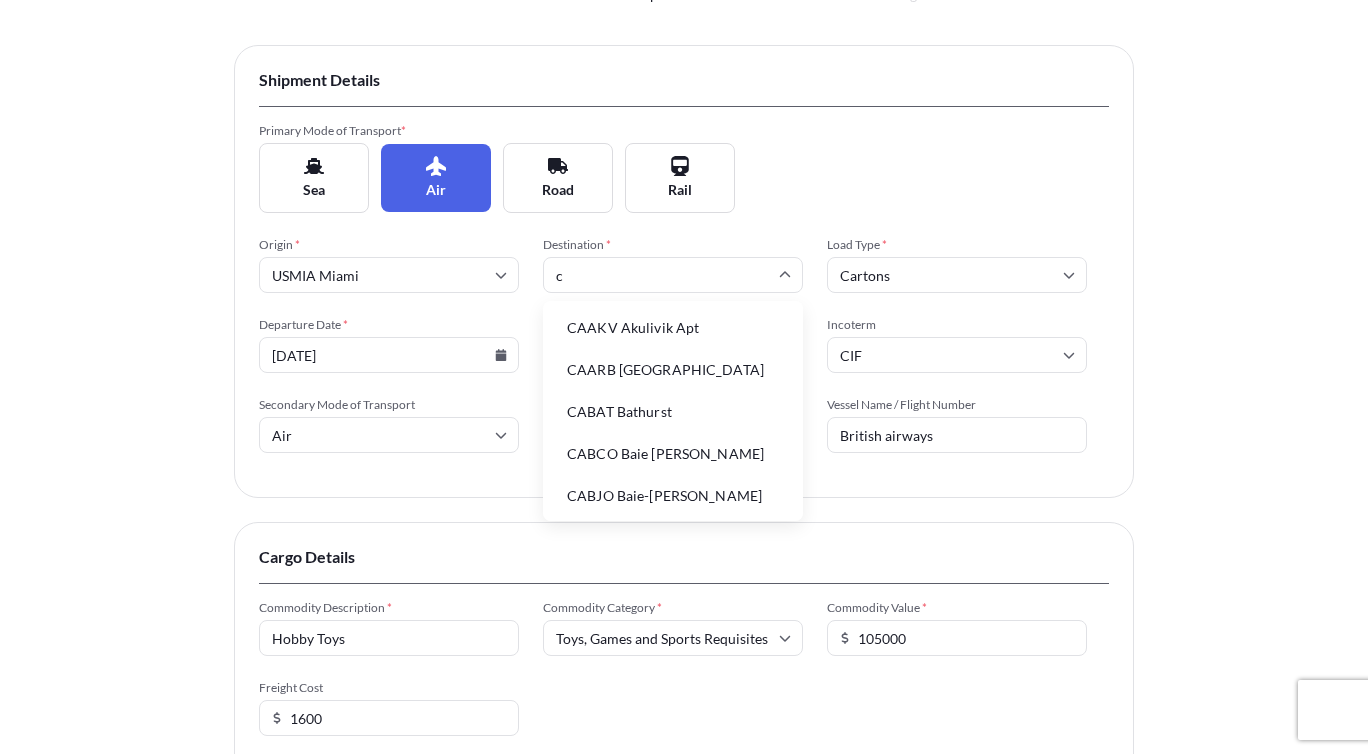 type 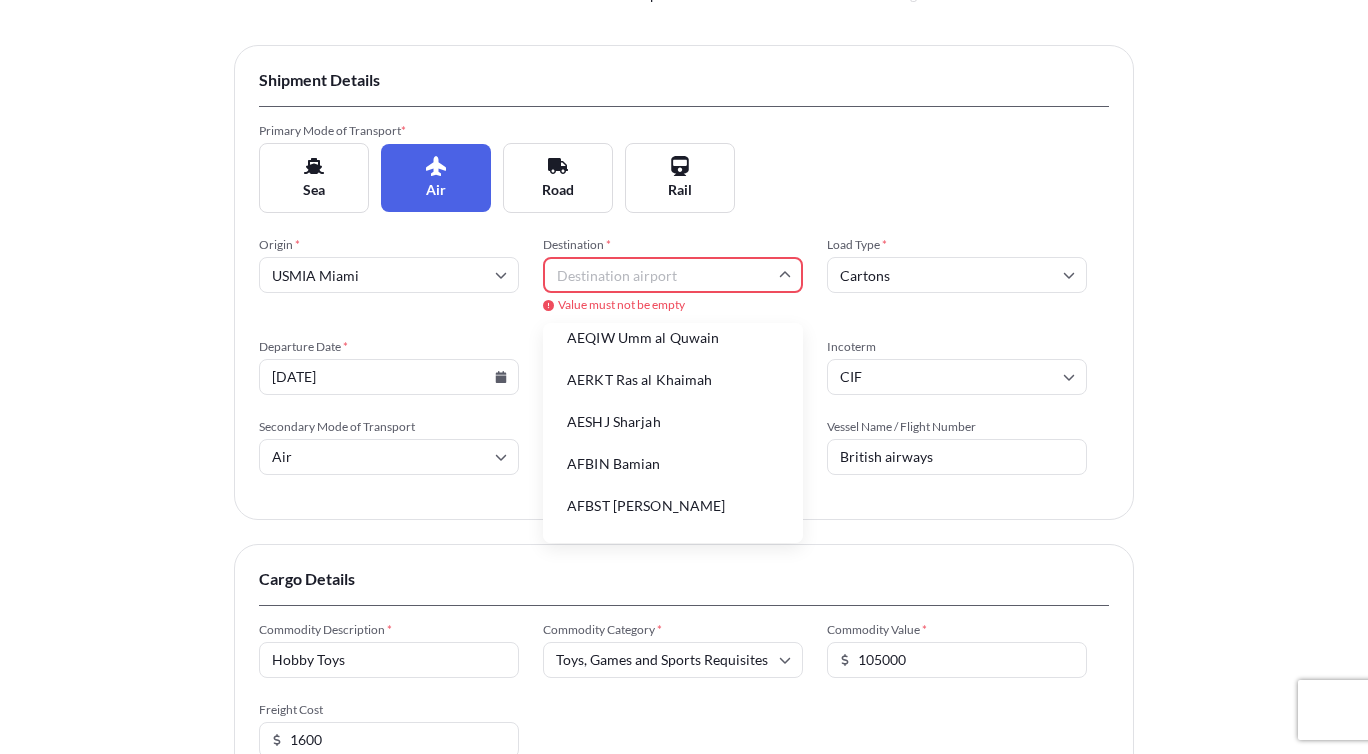 scroll, scrollTop: 422, scrollLeft: 0, axis: vertical 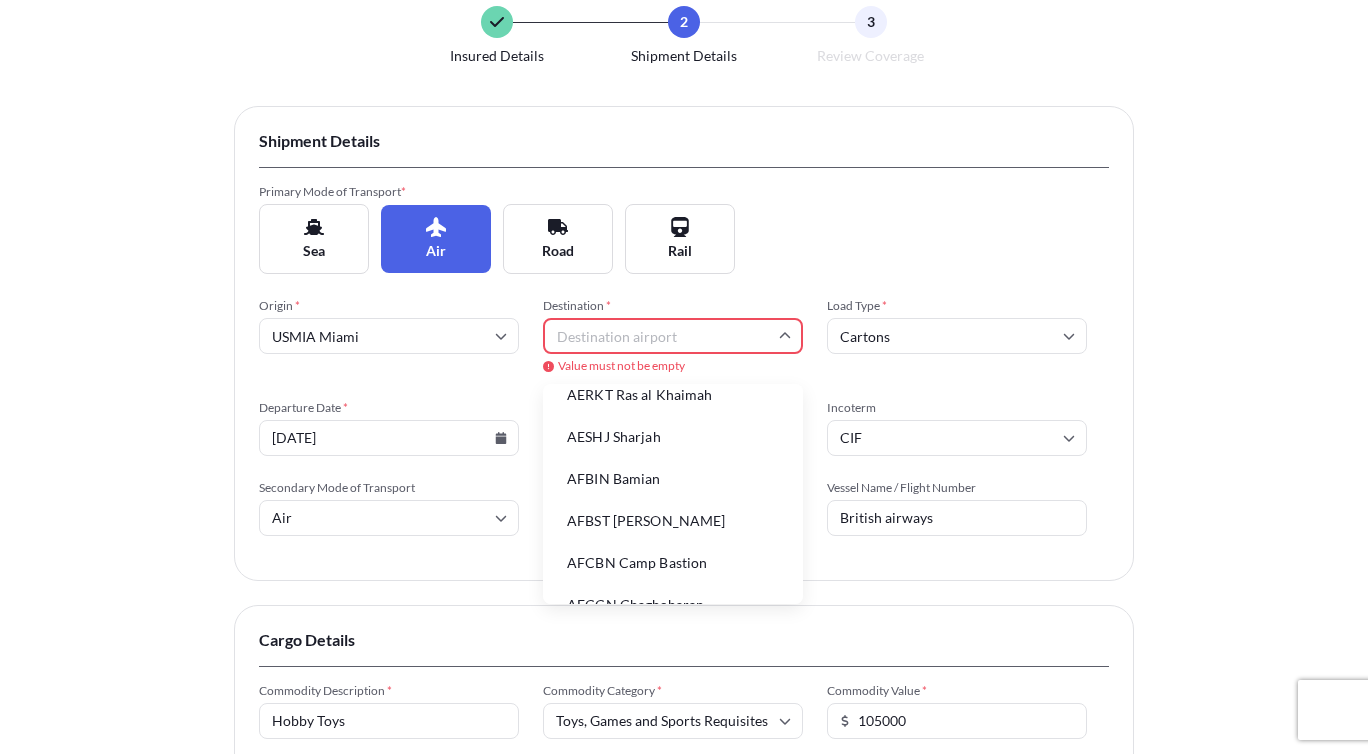 click on "AESHJ Sharjah" at bounding box center [673, 437] 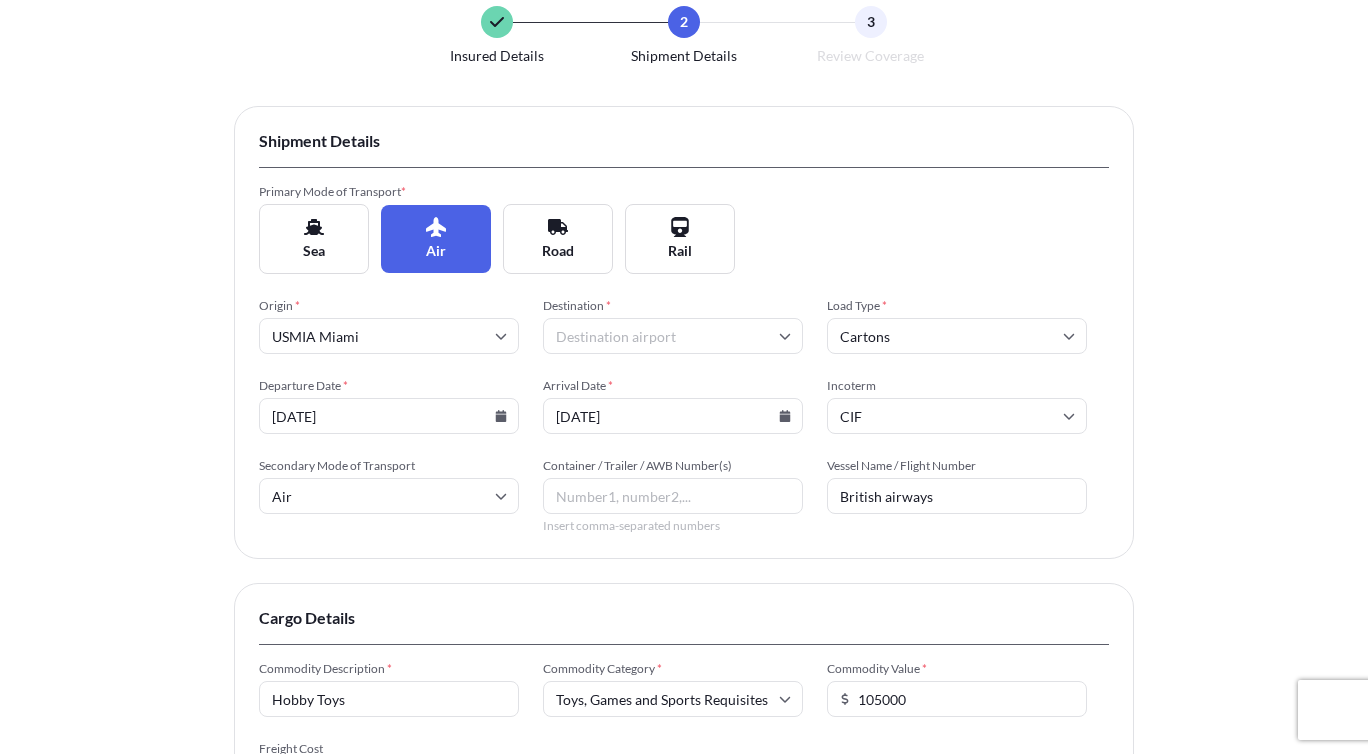 type on "AESHJ Sharjah" 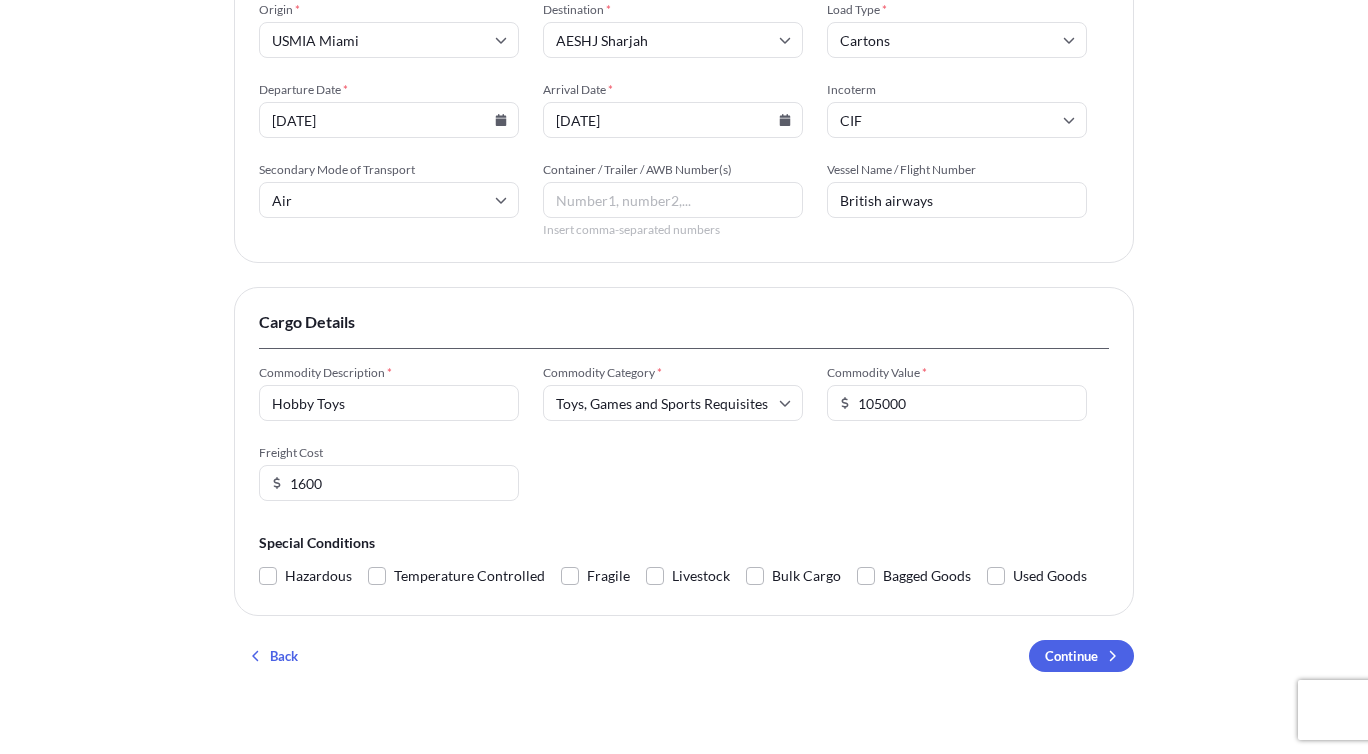 scroll, scrollTop: 468, scrollLeft: 0, axis: vertical 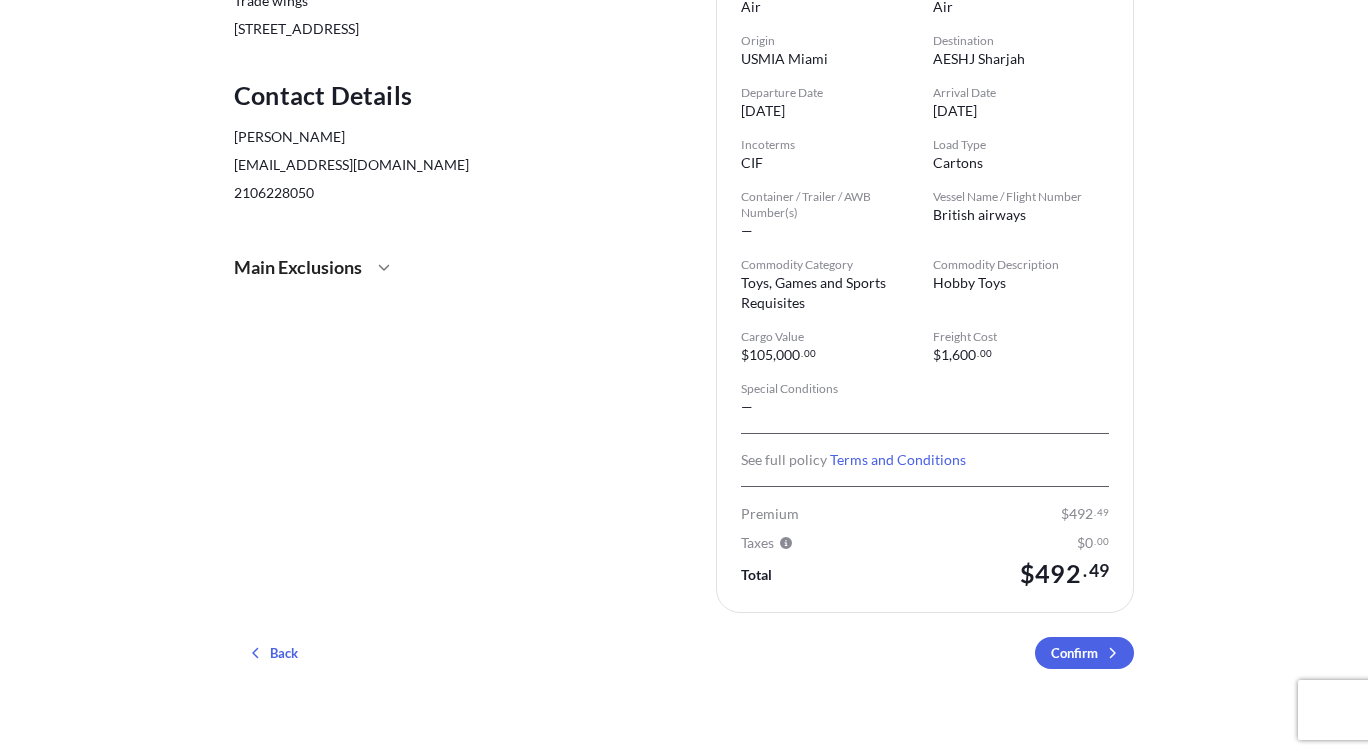 click 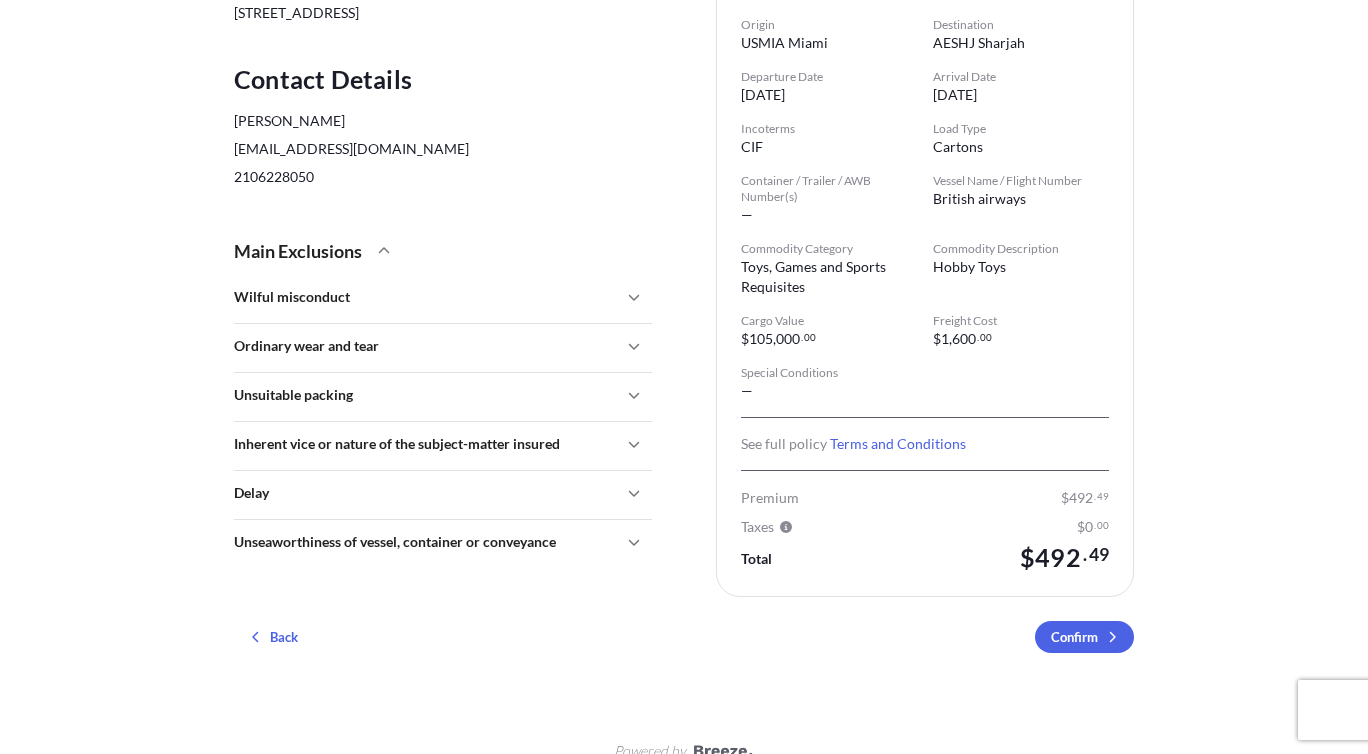 scroll, scrollTop: 380, scrollLeft: 0, axis: vertical 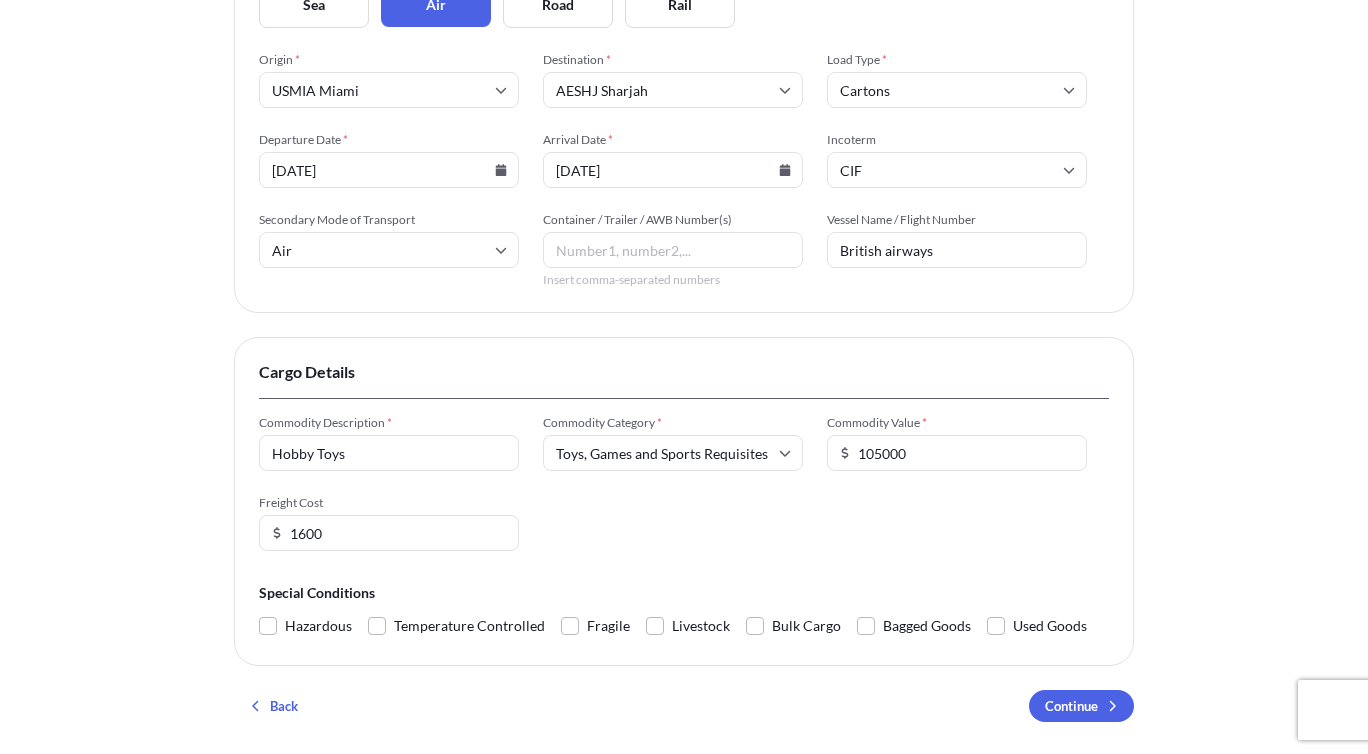 click 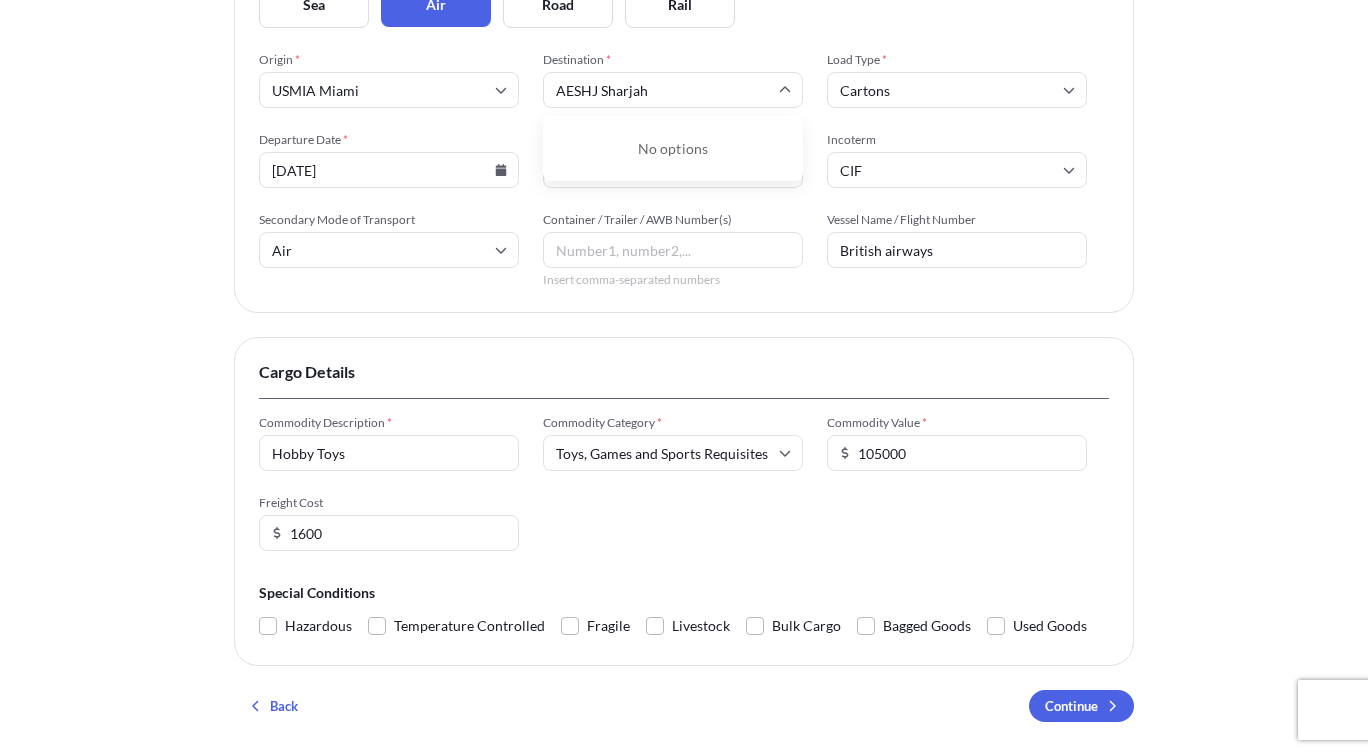 type 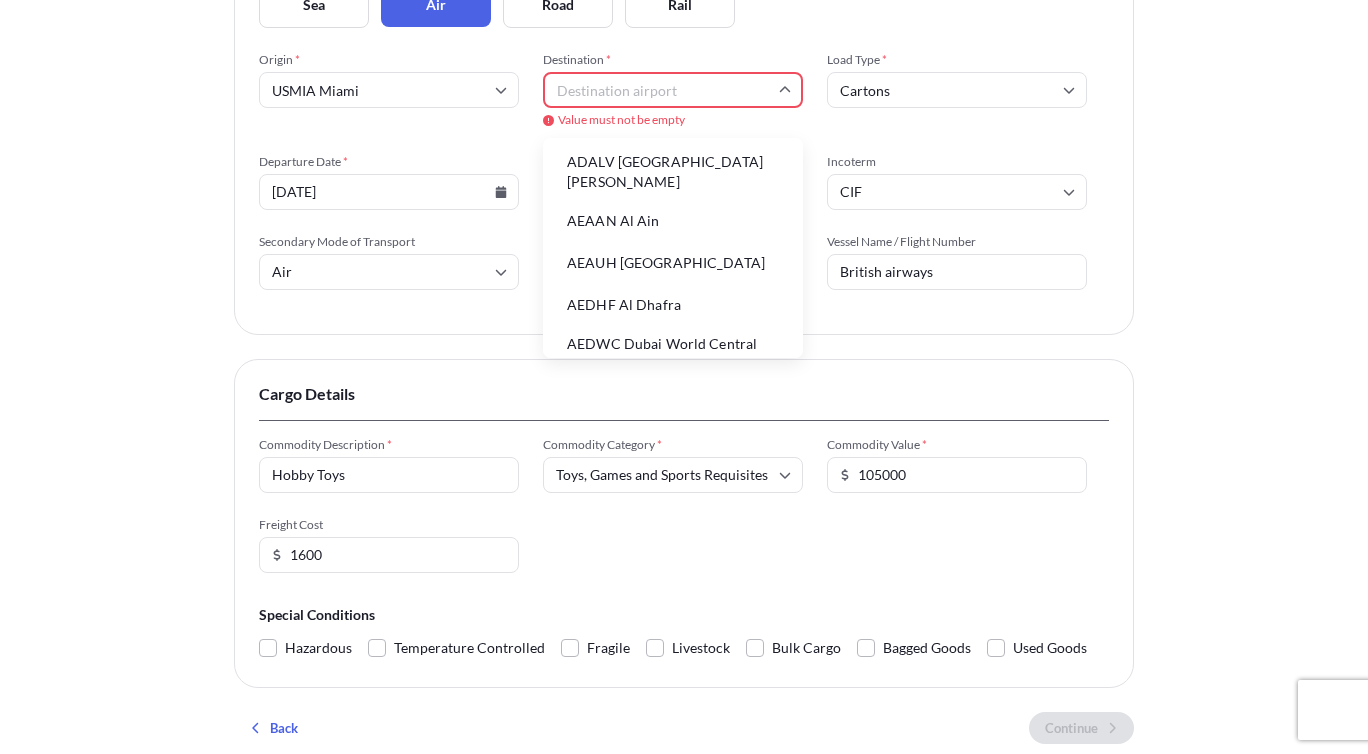 click on "Destination   *" at bounding box center [673, 90] 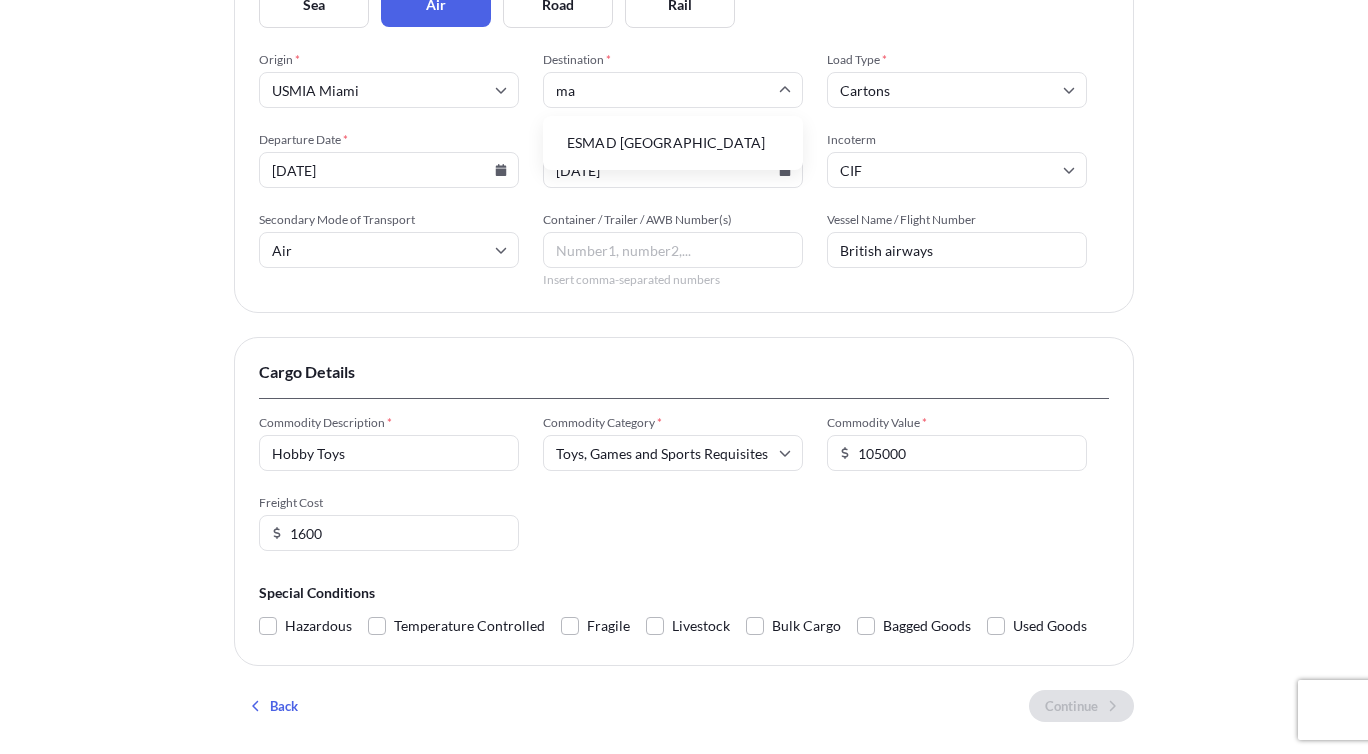 type on "m" 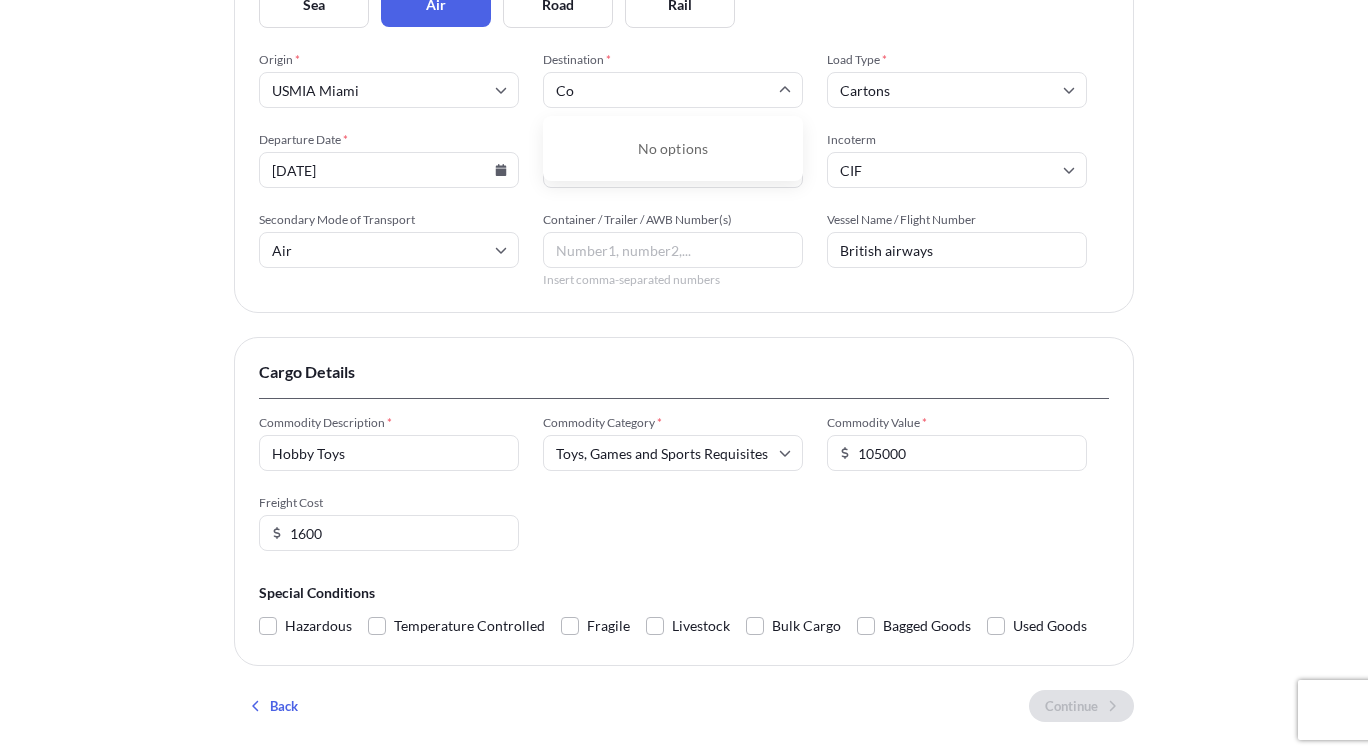 type on "C" 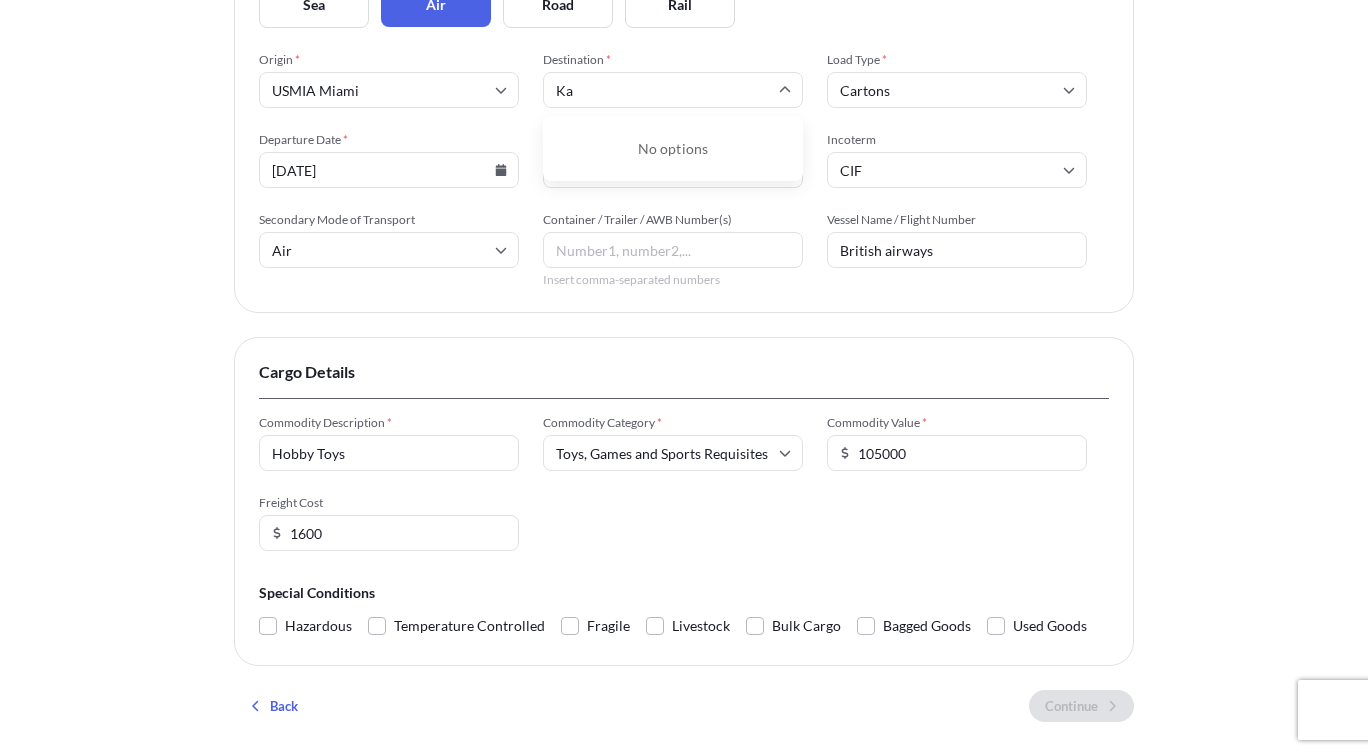 type on "K" 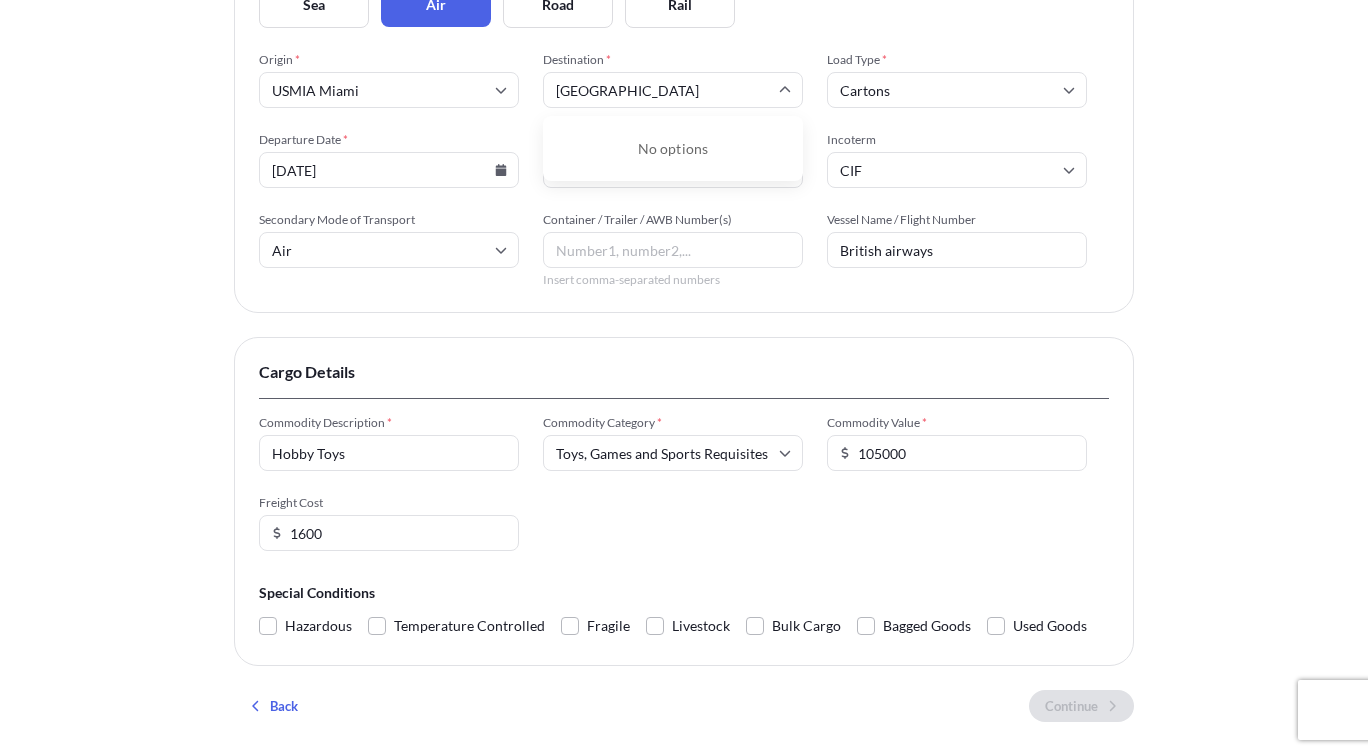click on "Origin   * [GEOGRAPHIC_DATA] [GEOGRAPHIC_DATA] Destination   * [GEOGRAPHIC_DATA] No options Load Type   * Cartons Departure Date   * [DATE] Arrival Date   * [DATE] Incoterm   CIF Secondary Mode of Transport   Air Container / Trailer / AWB Number(s)   Insert comma-separated numbers Vessel Name / Flight Number   British airways" at bounding box center (684, 170) 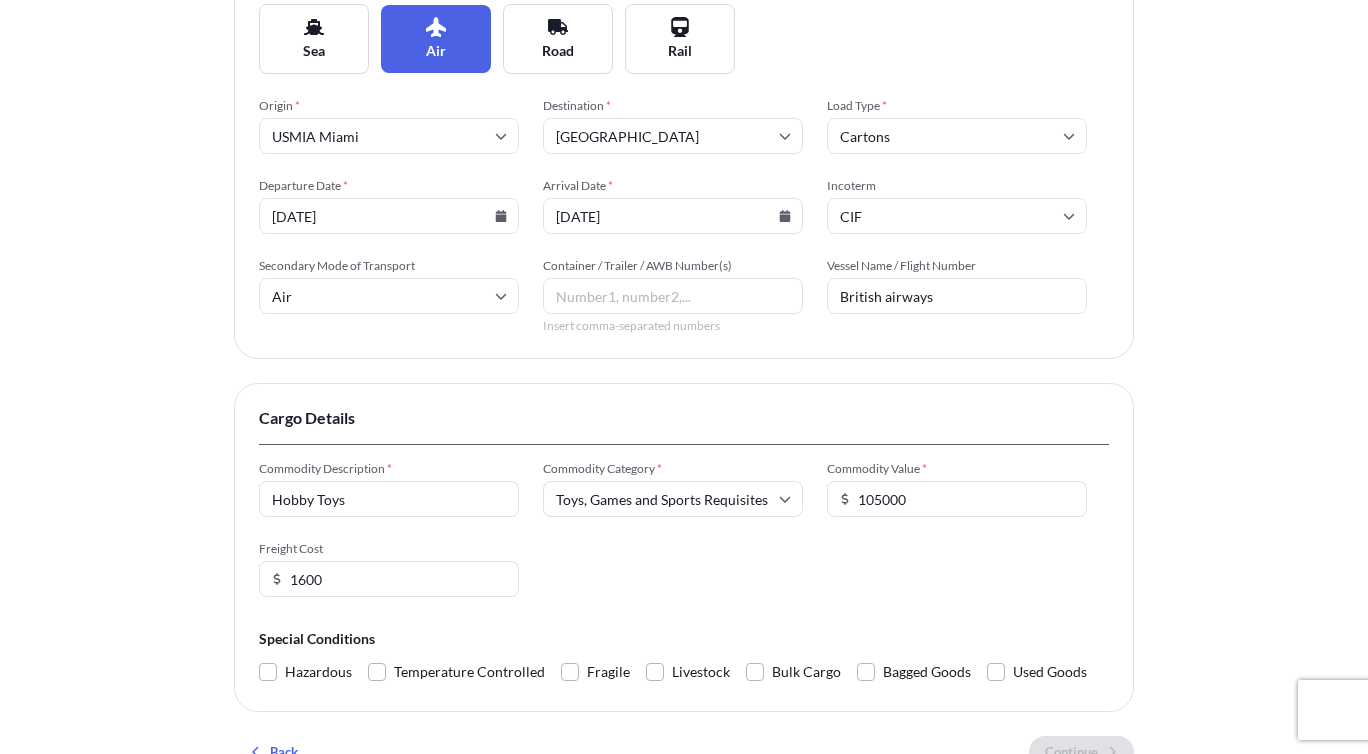 scroll, scrollTop: 324, scrollLeft: 0, axis: vertical 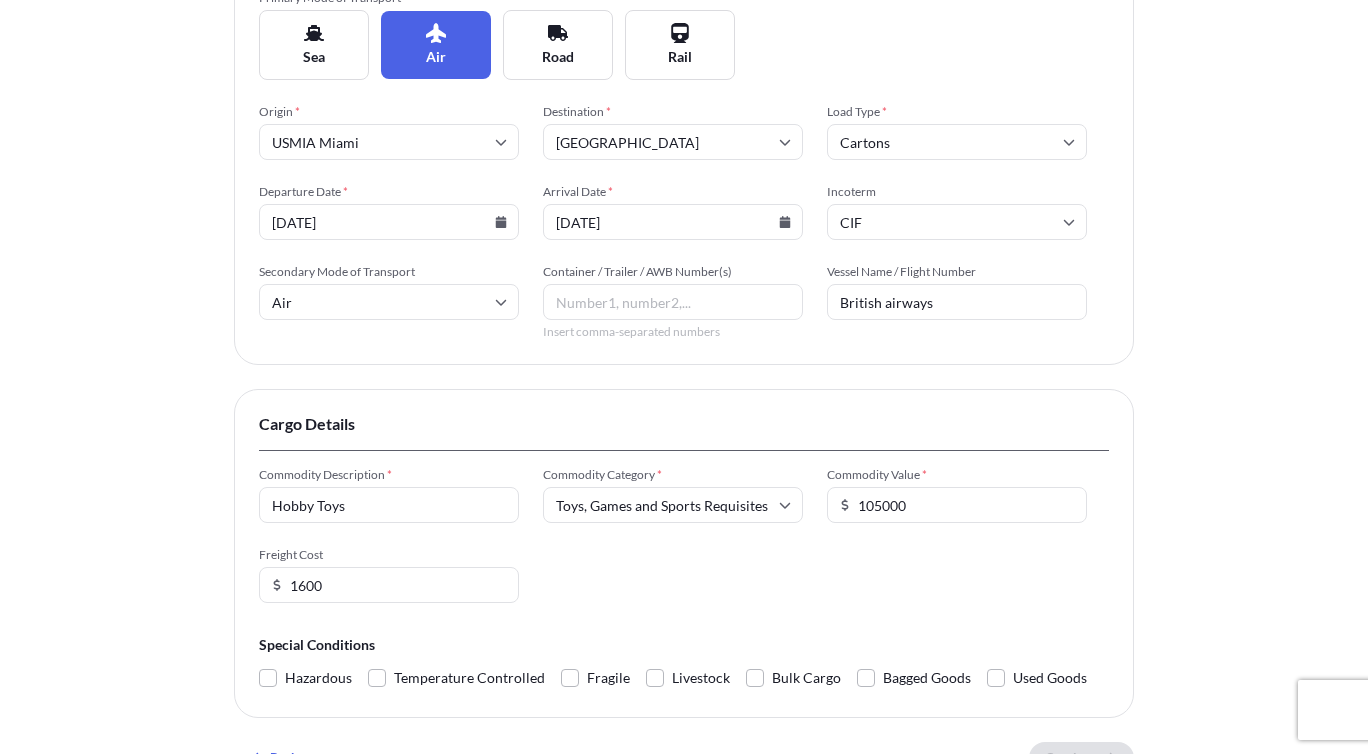 click on "[GEOGRAPHIC_DATA]" at bounding box center [673, 142] 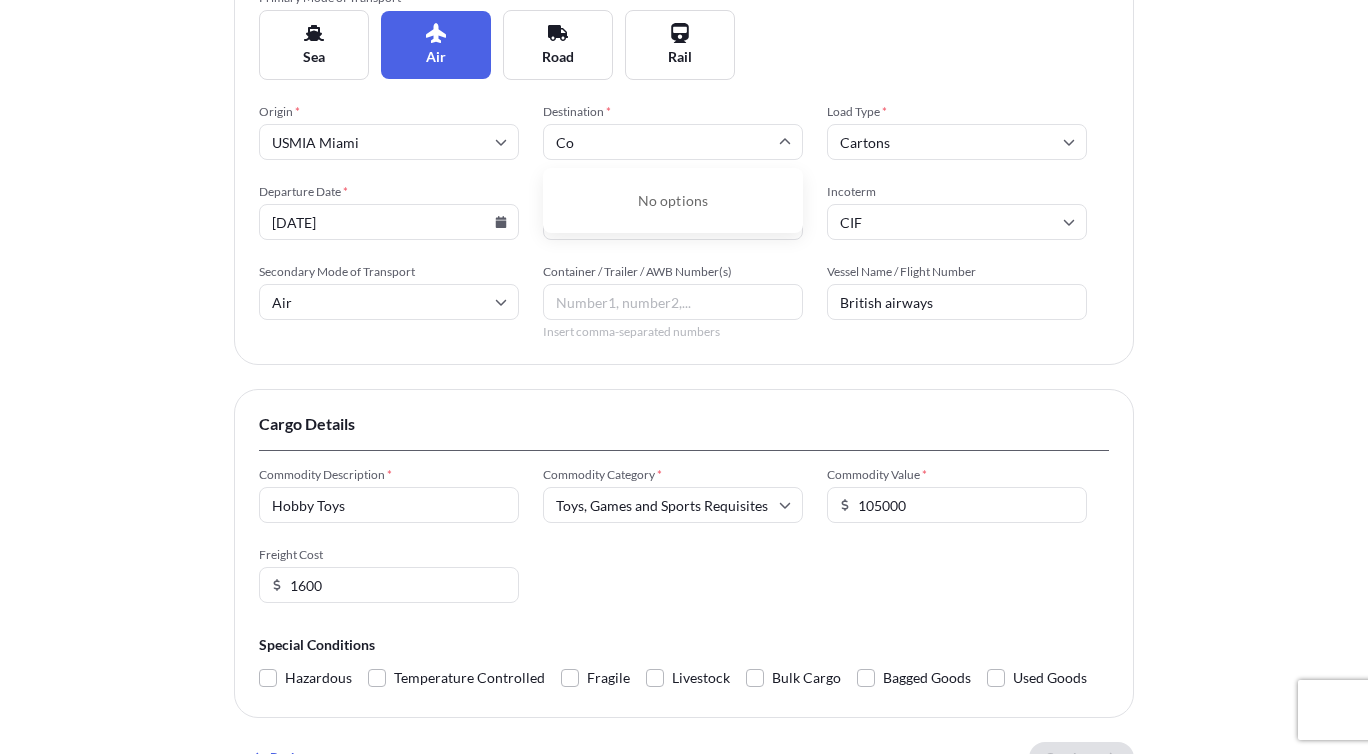type on "C" 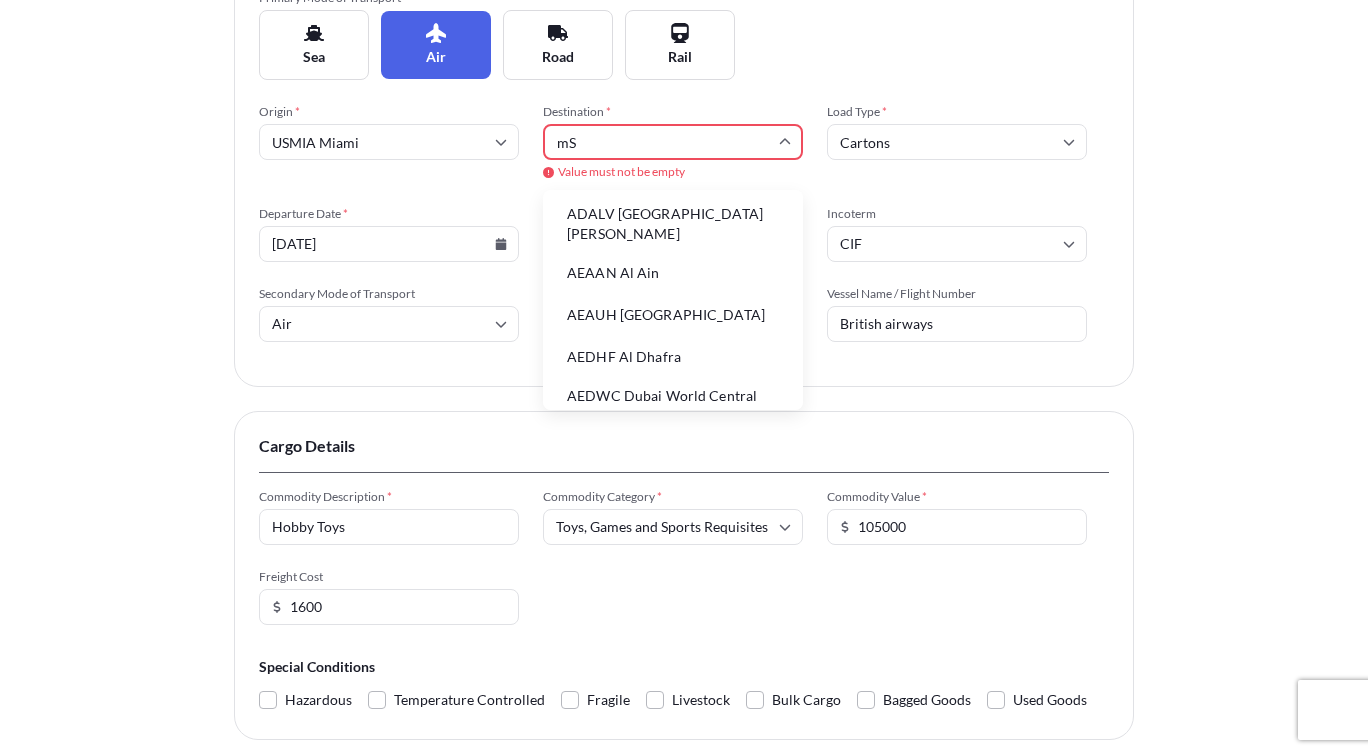 type on "m" 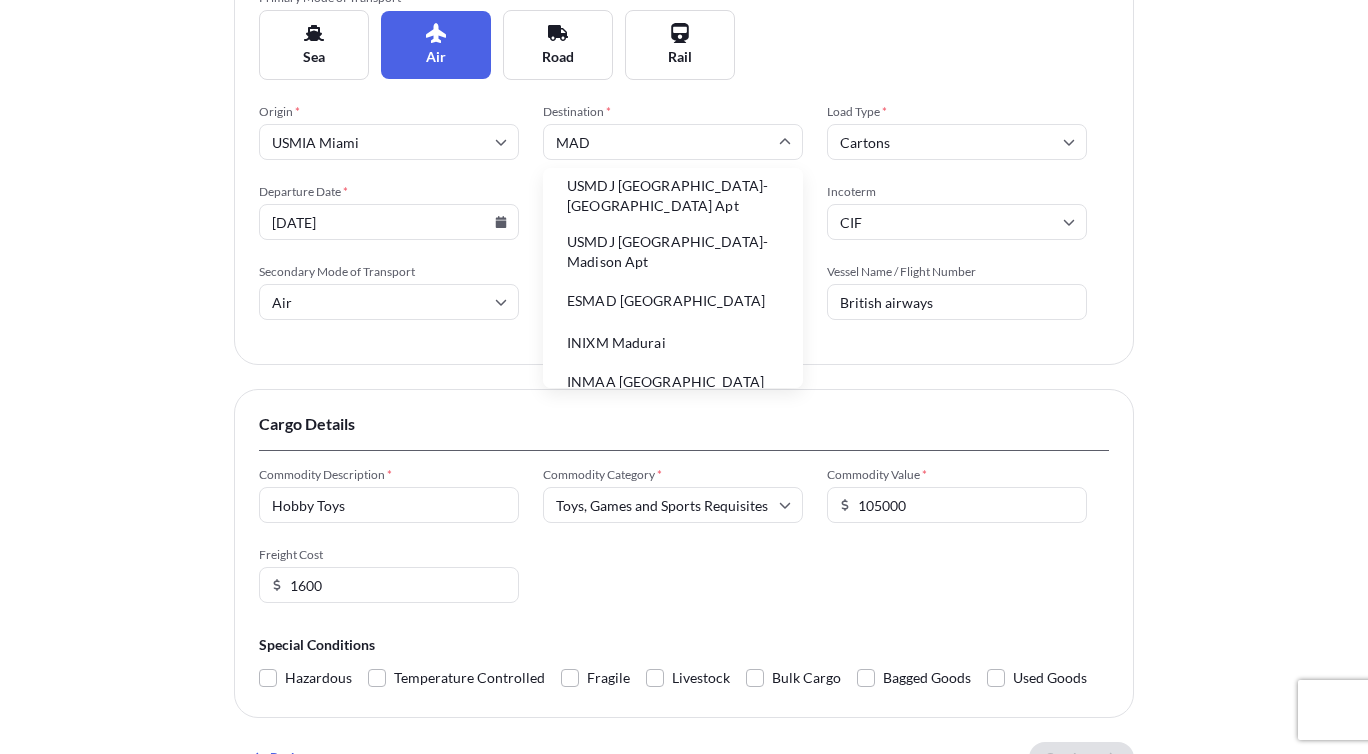 scroll, scrollTop: 387, scrollLeft: 0, axis: vertical 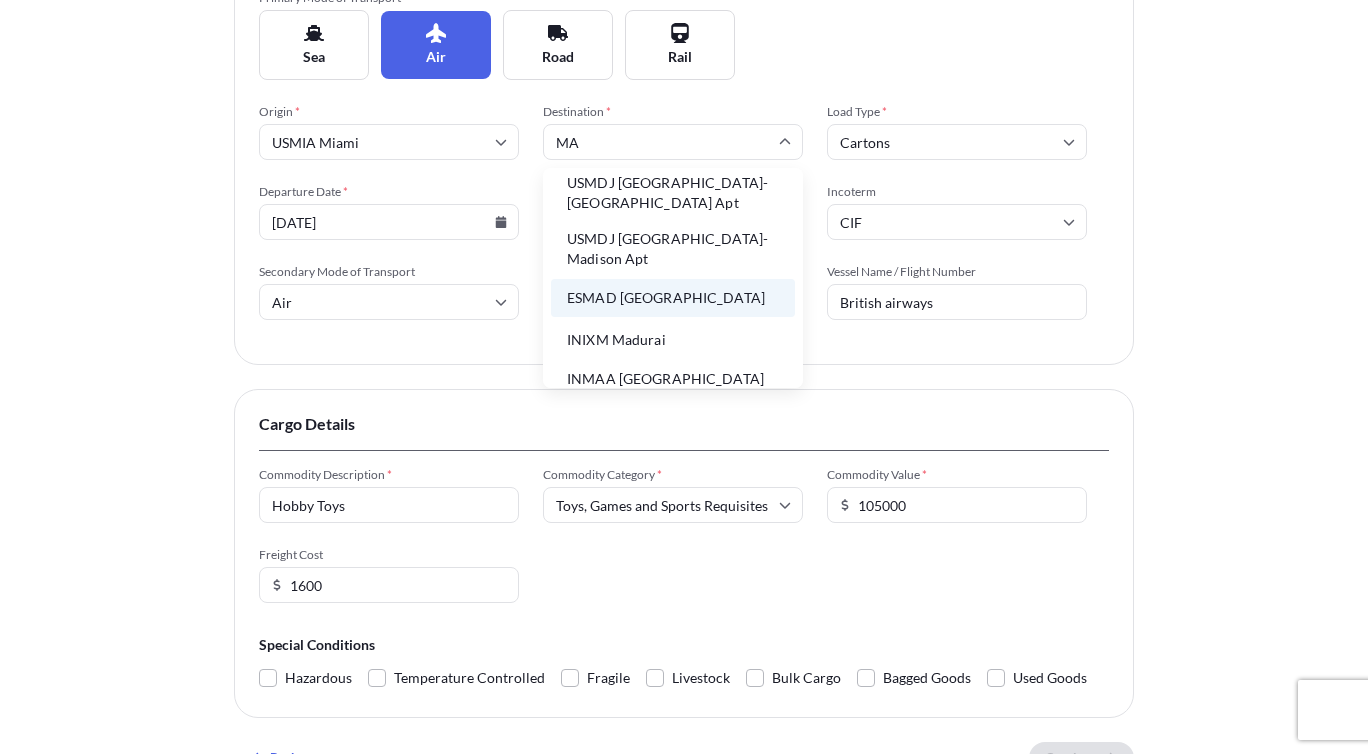 type on "M" 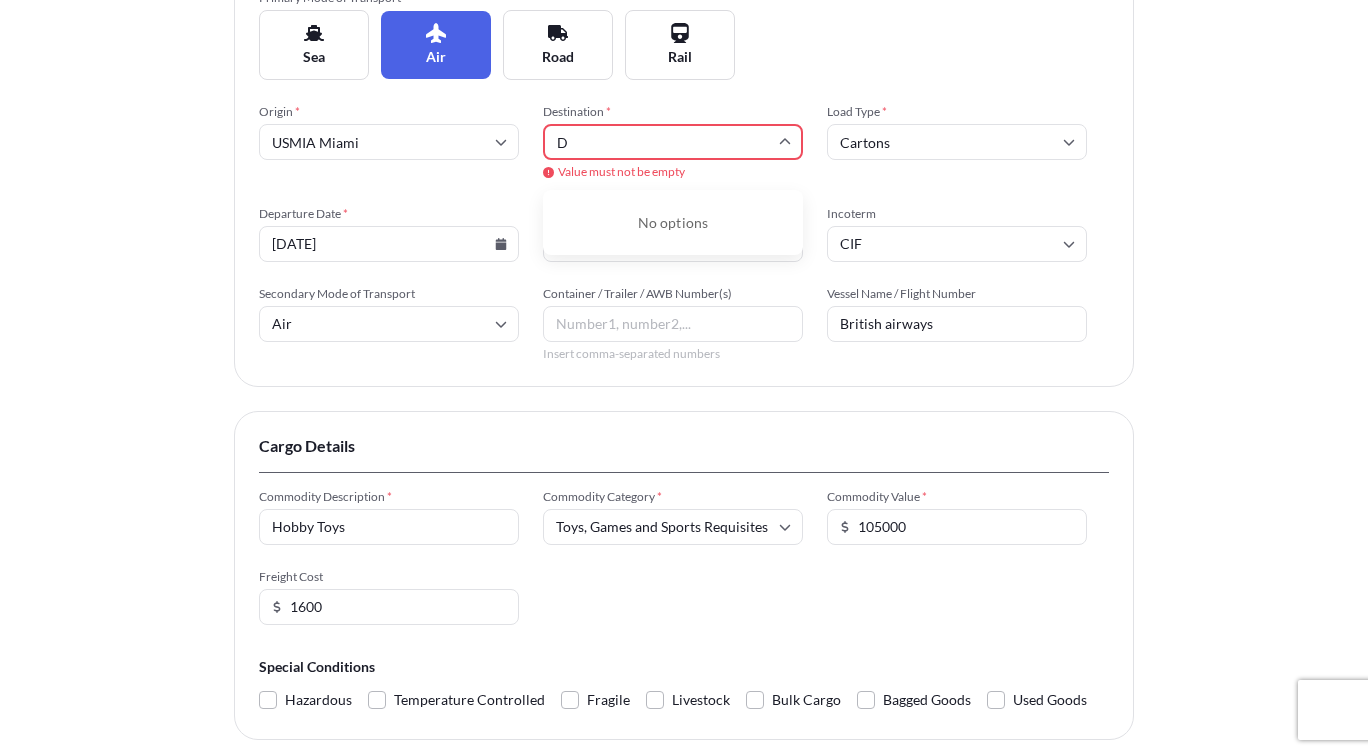 scroll, scrollTop: 0, scrollLeft: 0, axis: both 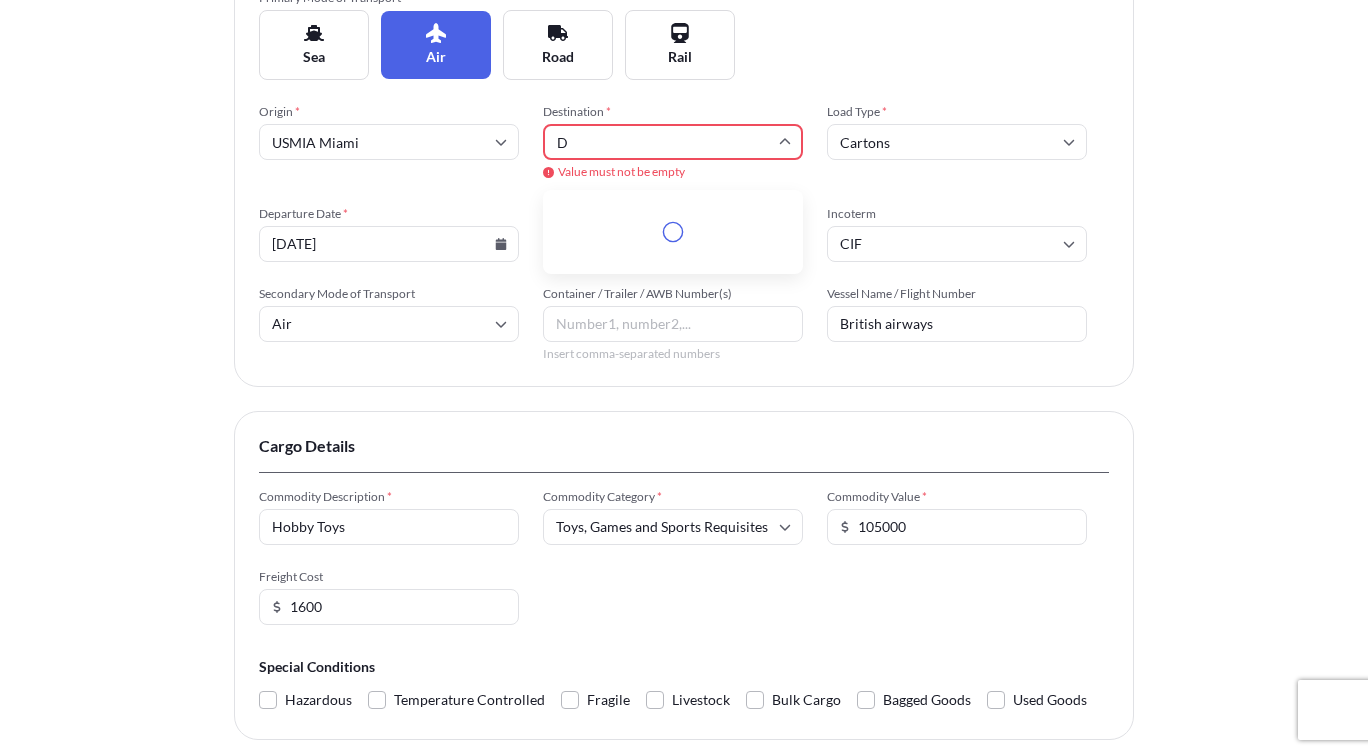 type on "DK" 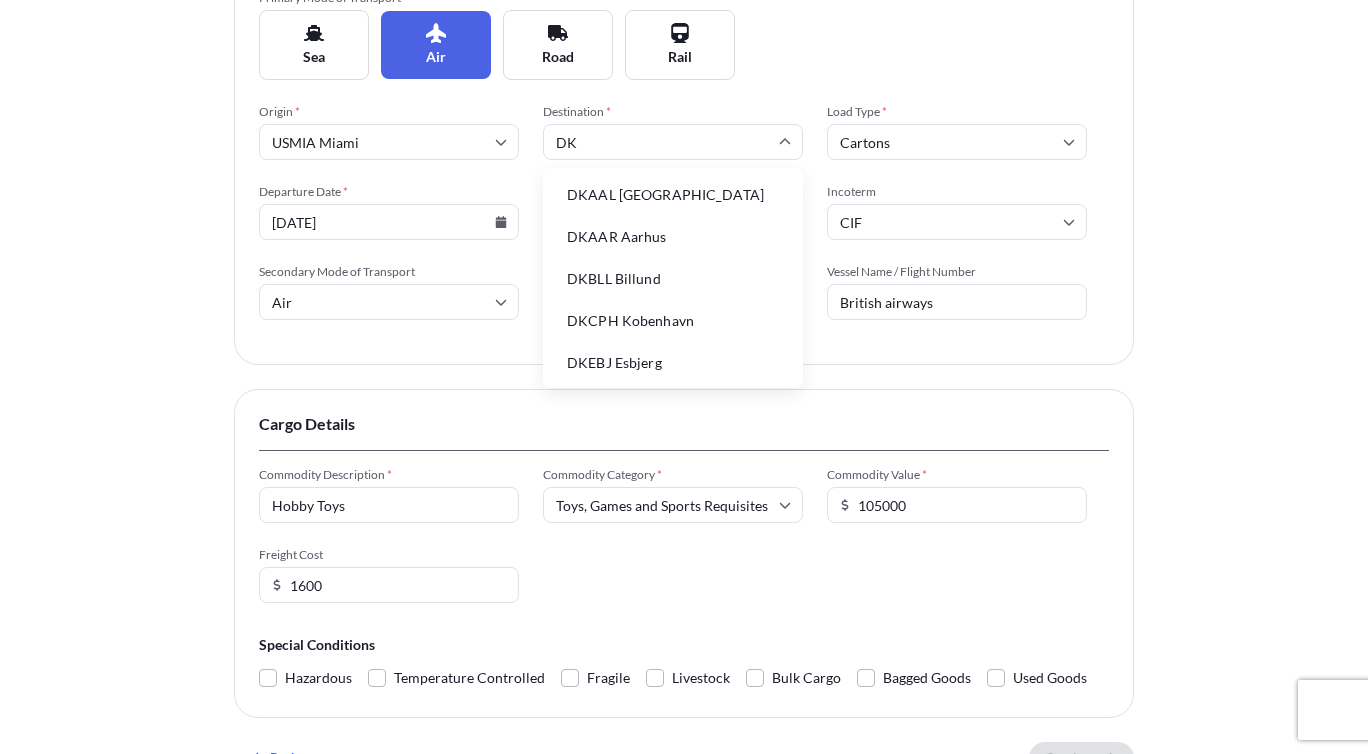 click on "DKCPH Kobenhavn" at bounding box center [673, 321] 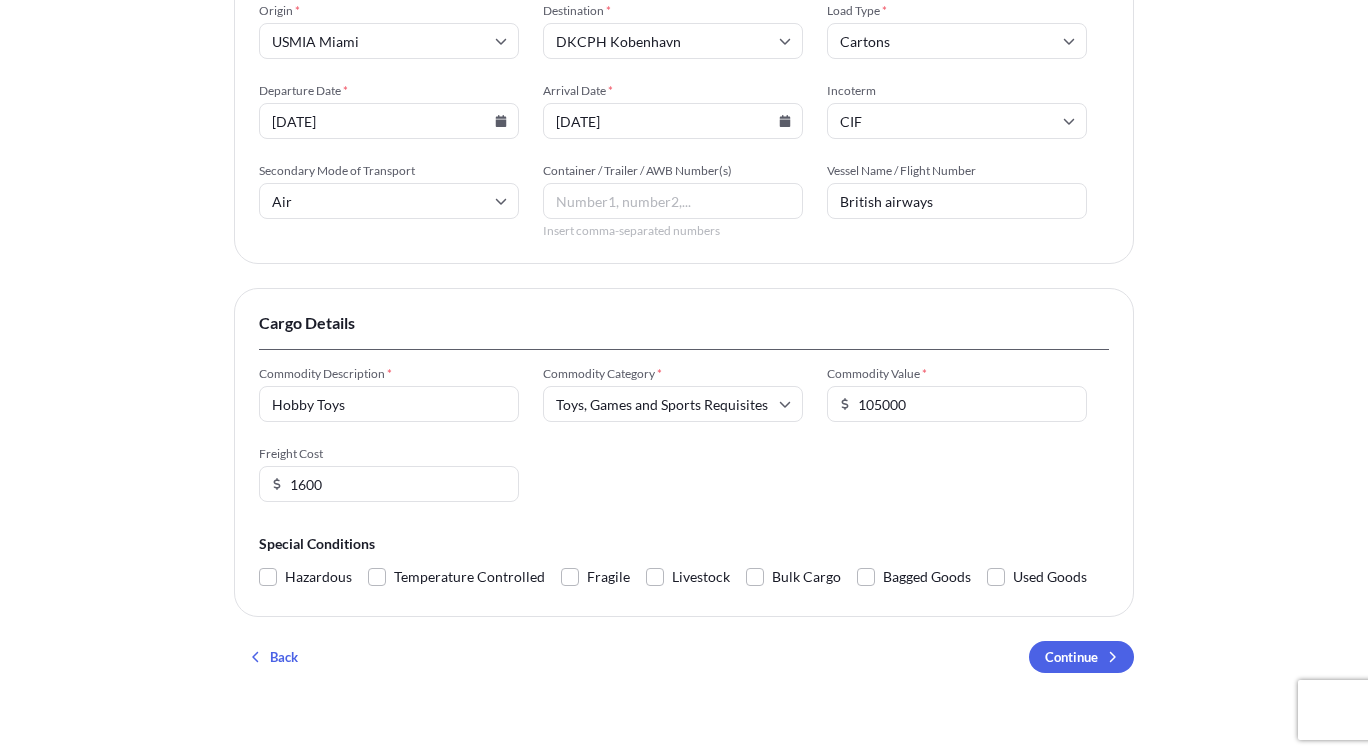 scroll, scrollTop: 476, scrollLeft: 0, axis: vertical 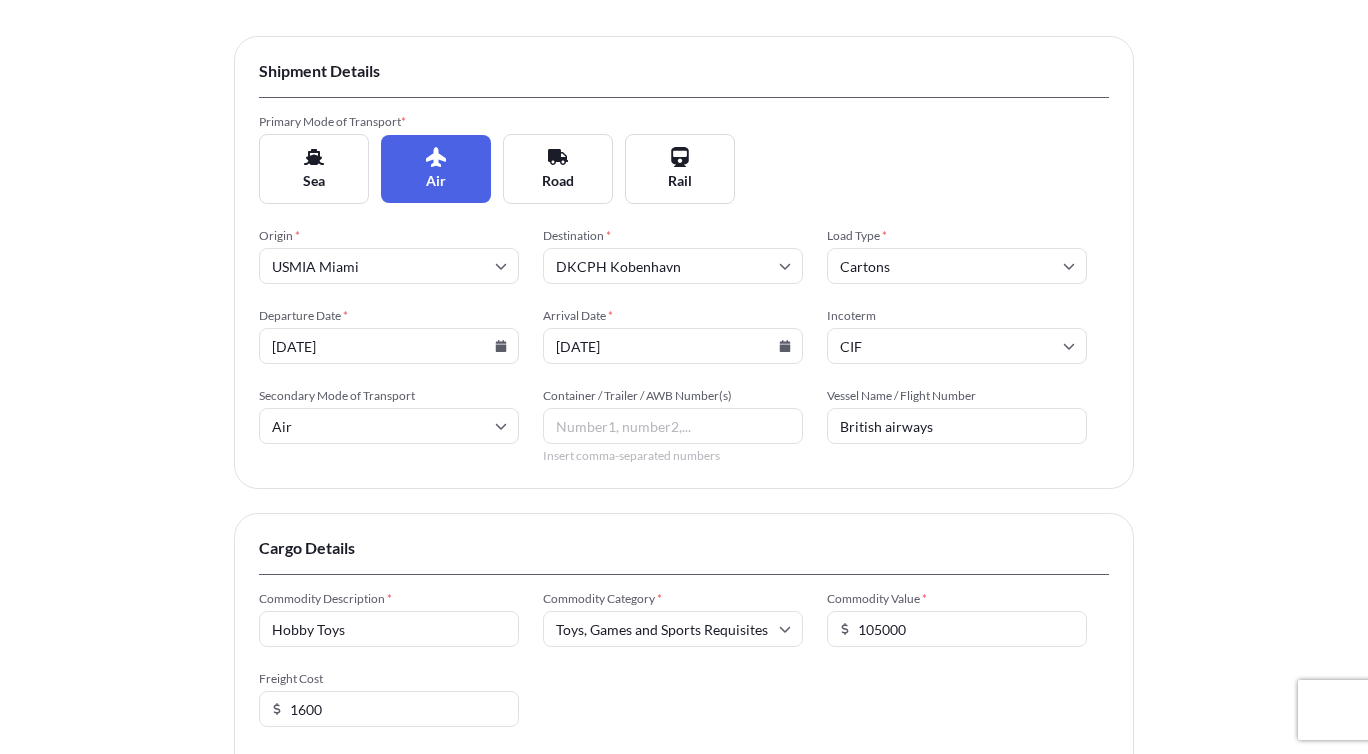 click 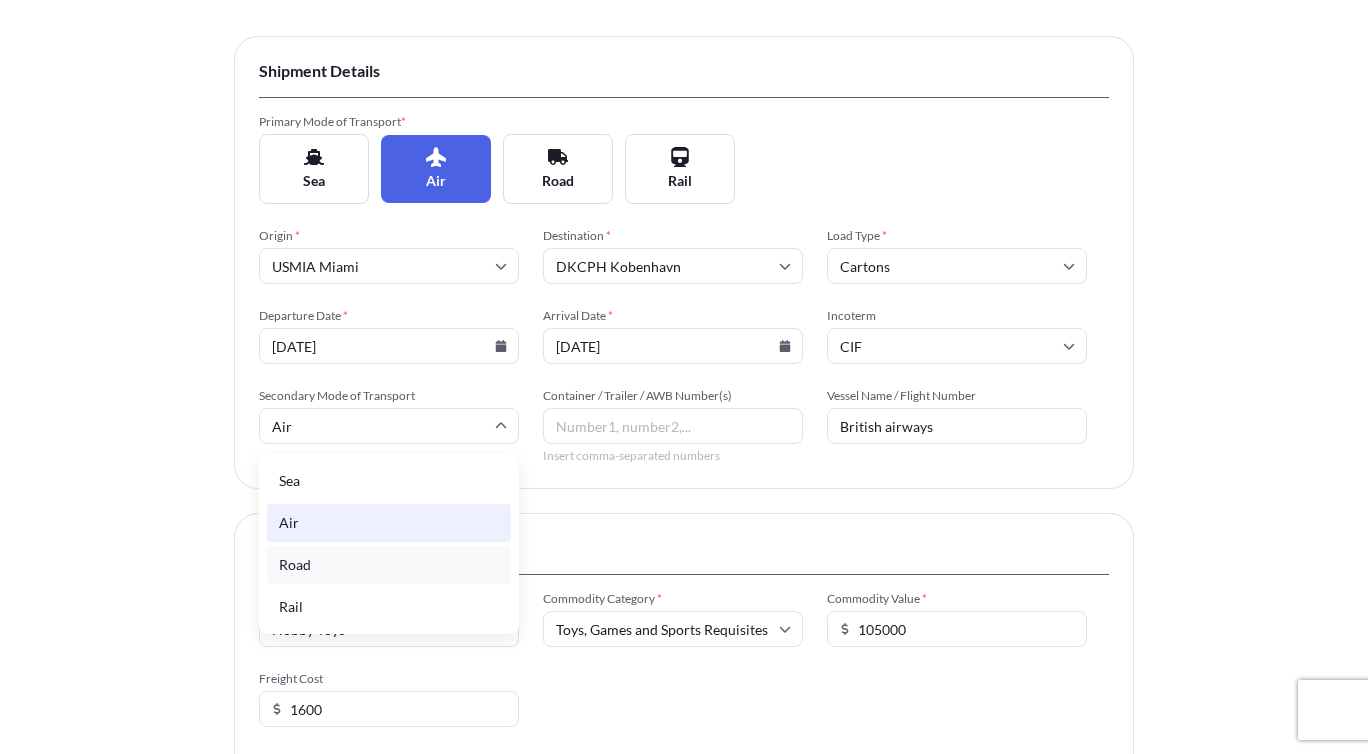 click on "Road" at bounding box center (389, 565) 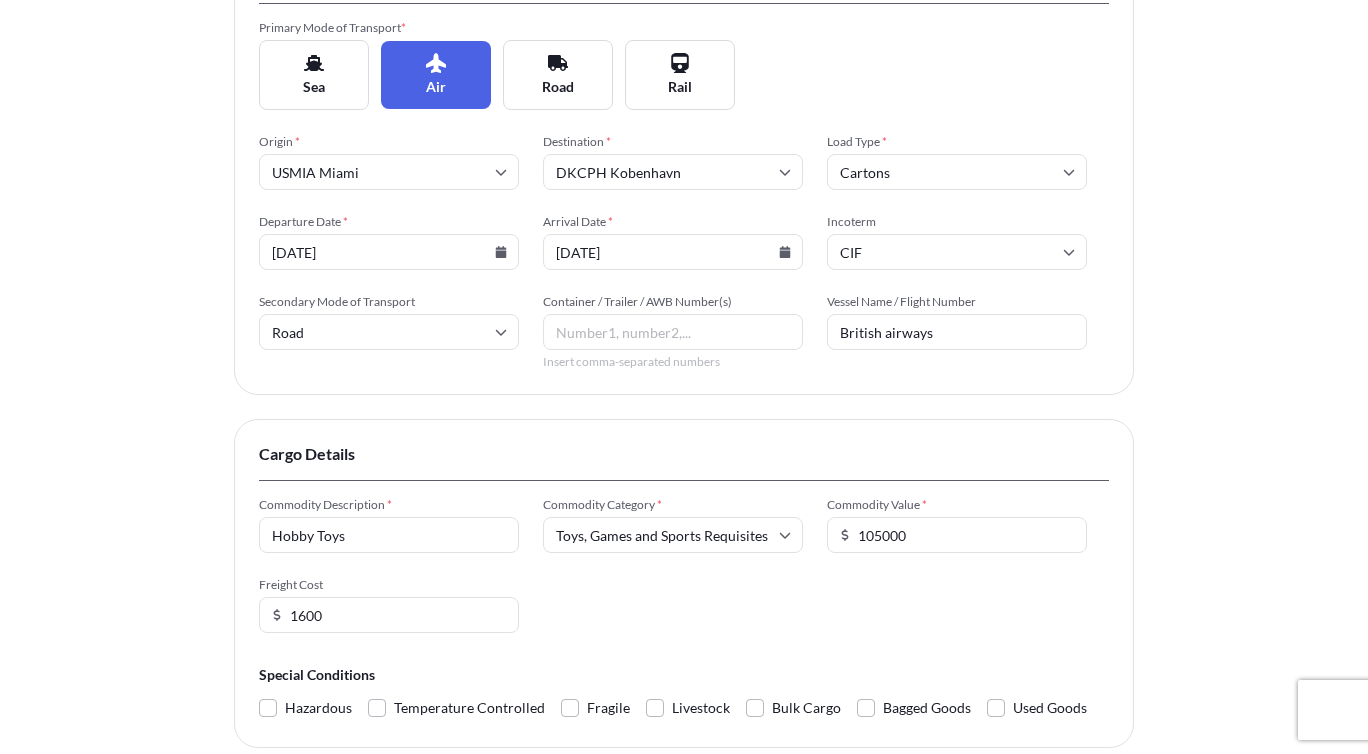 scroll, scrollTop: 476, scrollLeft: 0, axis: vertical 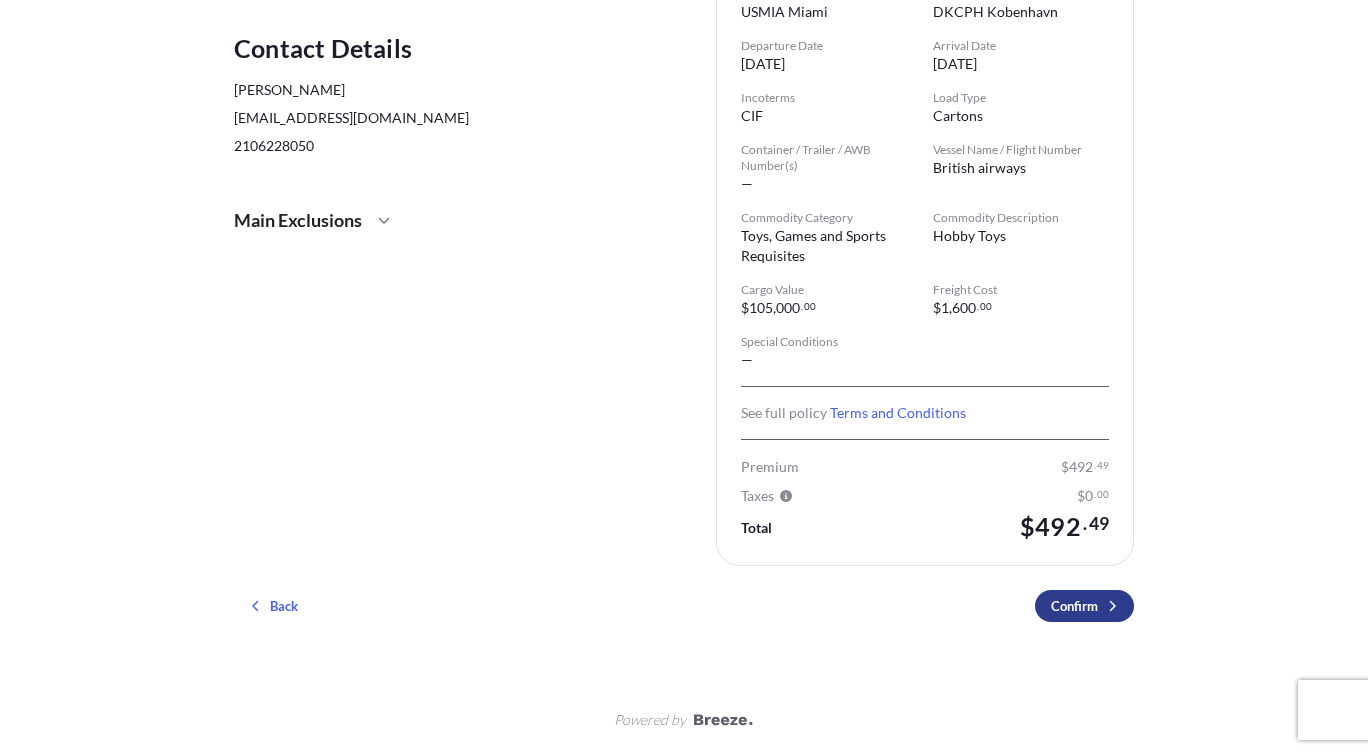 click on "Confirm" at bounding box center (1074, 606) 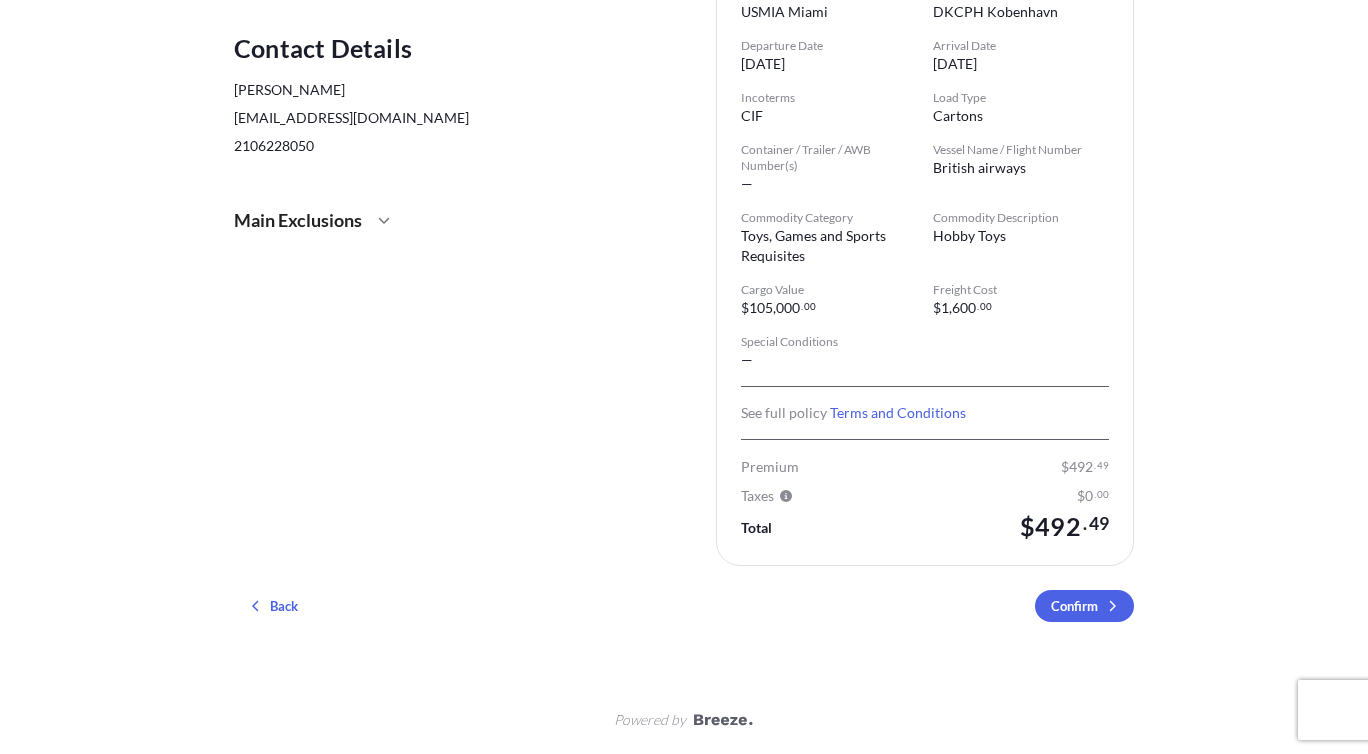 click on "Insured Details Trade wings [STREET_ADDRESS] Contact Details [PERSON_NAME] [PERSON_NAME][EMAIL_ADDRESS][DOMAIN_NAME] 2106228050 Main Exclusions Wilful misconduct Loss damage or expense attributable to wilful misconduct of the assured. Ordinary wear and tear Ordinary leakage, ordinary [MEDICAL_DATA] or volume, or ordinary wear and tear of the subject-matter insured. Unsuitable packing Loss damage or expense caused by insufficiency or unsuitability of packing or preparation of the subject-matter insured to withstand the ordinary incidents of the insured transit where such packing or preparation is carried out by the Assured or their employees or prior to the attachment of this insurance (for the purpose of these Clauses “packing” shall be deemed to include stowage in a container and “employees” shall not include independent contractors). Inherent vice or nature of the subject-matter insured Loss damage or expense caused by inherent vice or nature of the subject-matter insured. Delay Summary $" at bounding box center [684, 211] 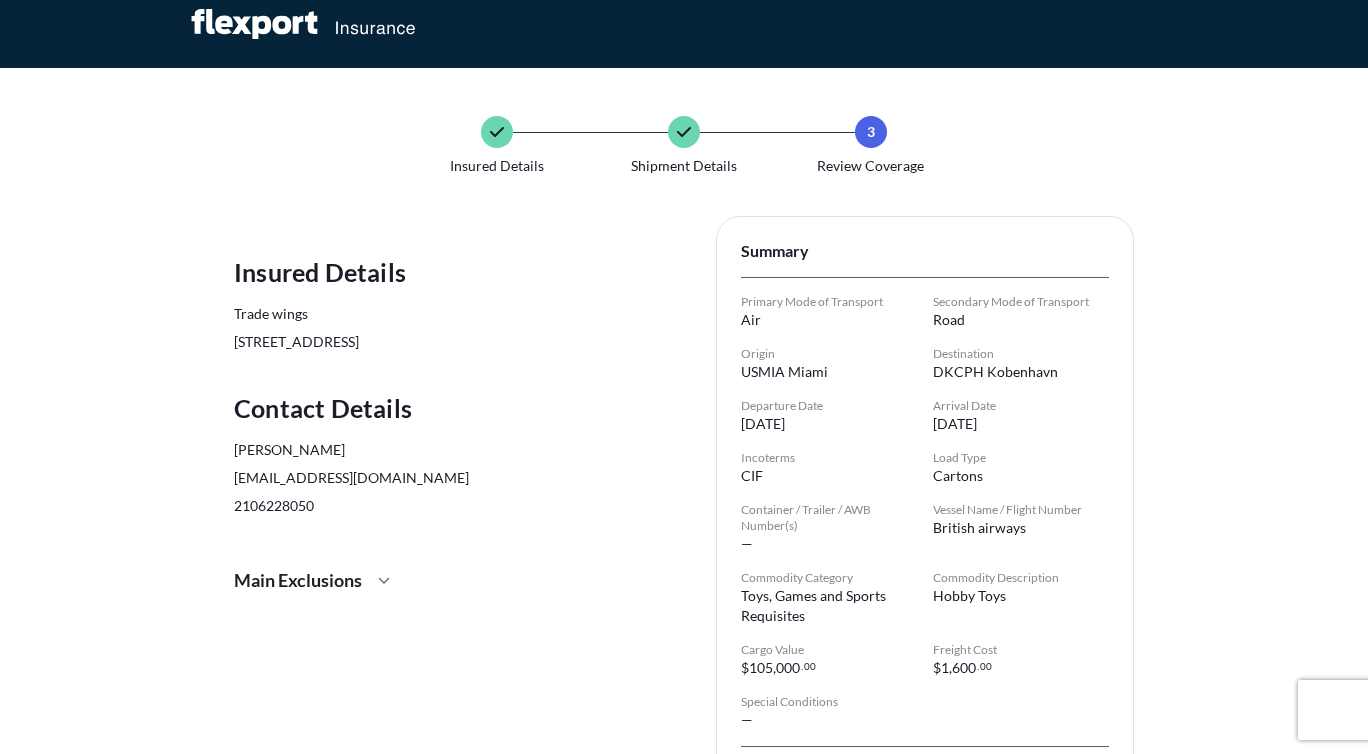 scroll, scrollTop: 0, scrollLeft: 0, axis: both 